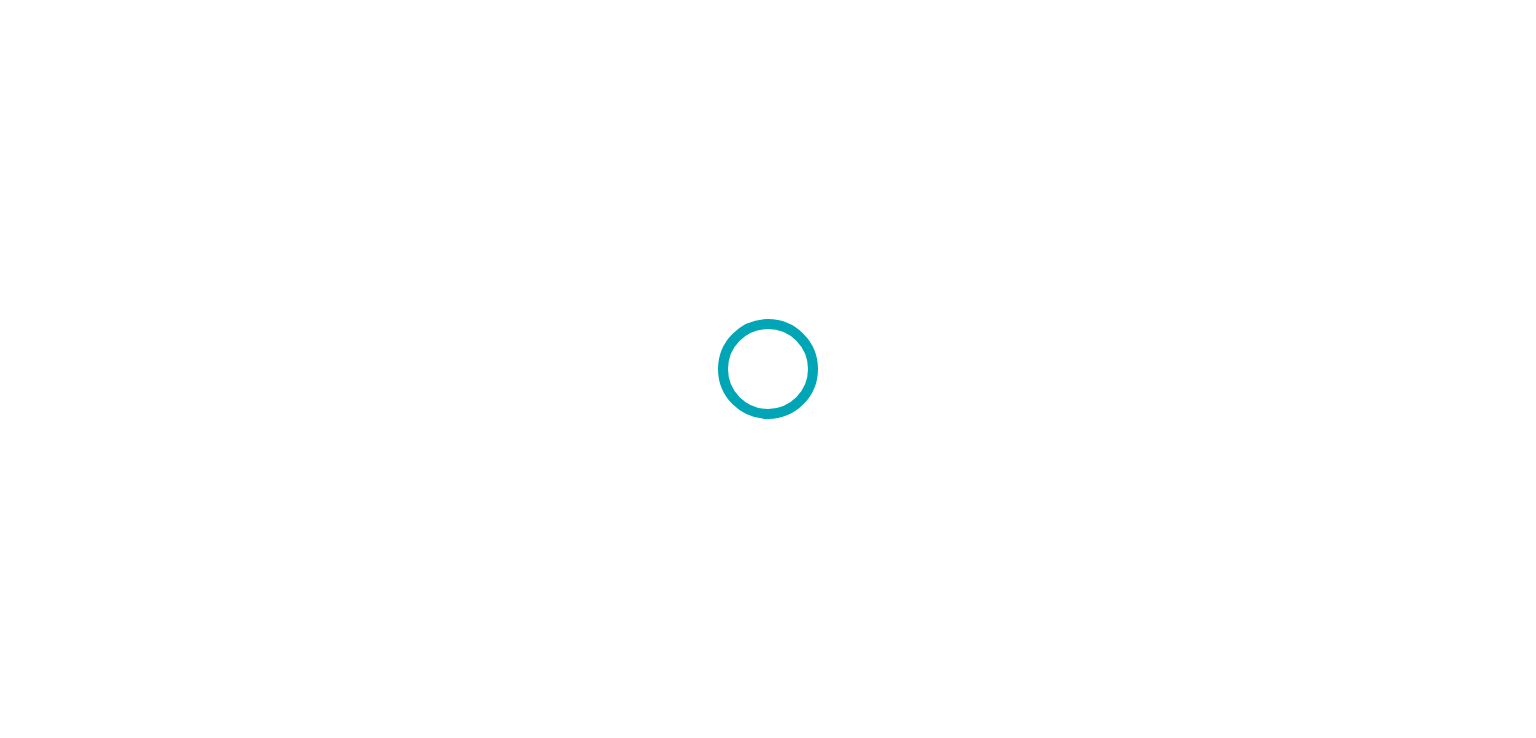 scroll, scrollTop: 0, scrollLeft: 0, axis: both 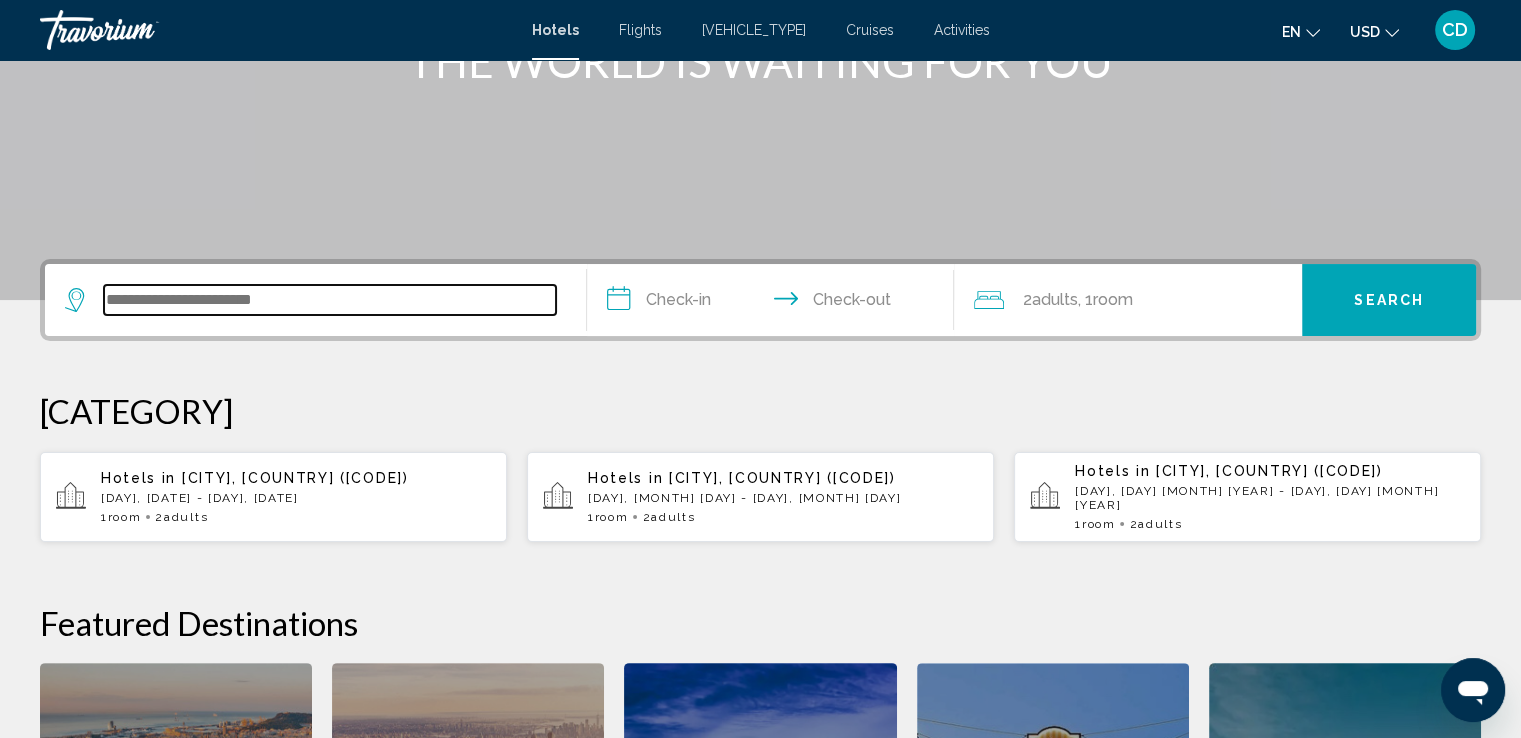click at bounding box center [330, 300] 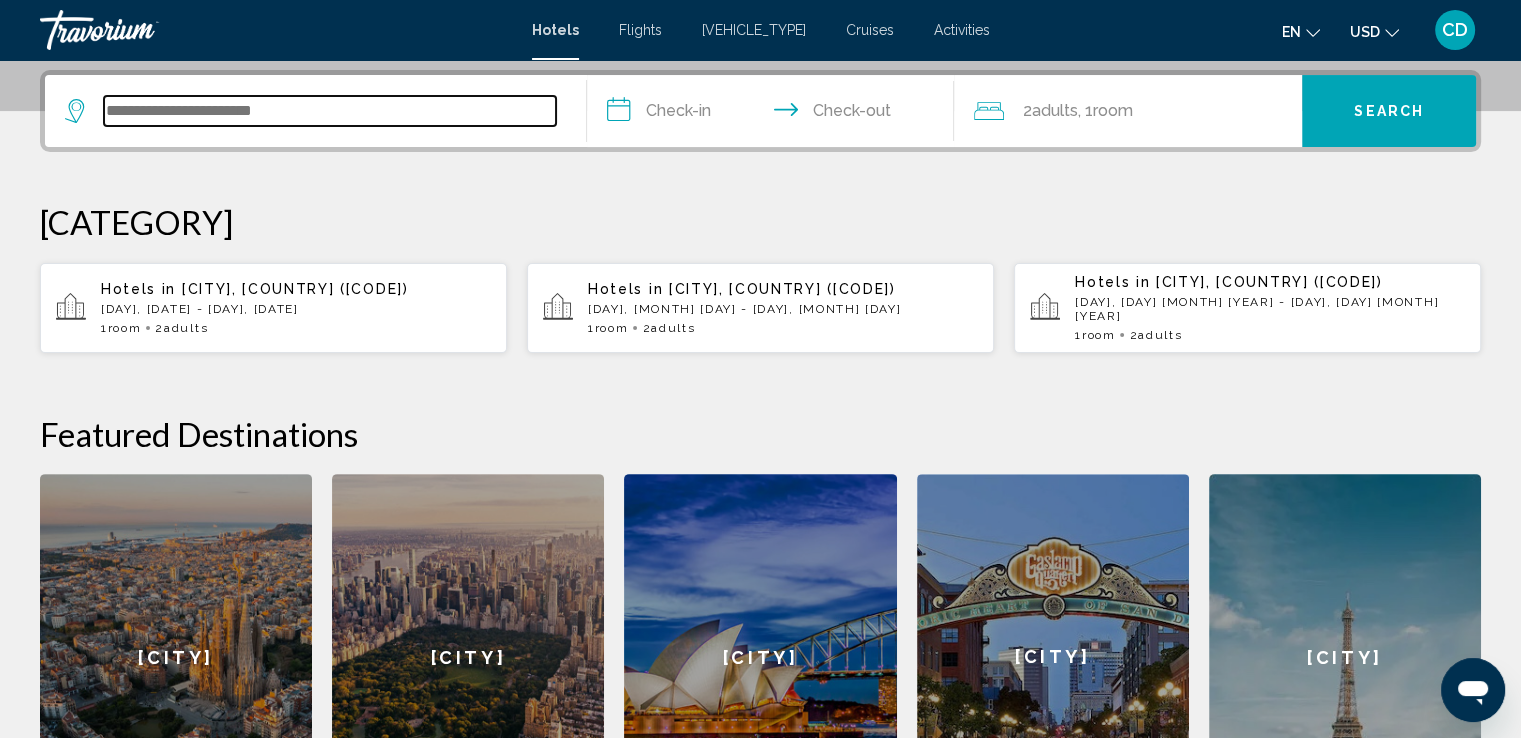 scroll, scrollTop: 493, scrollLeft: 0, axis: vertical 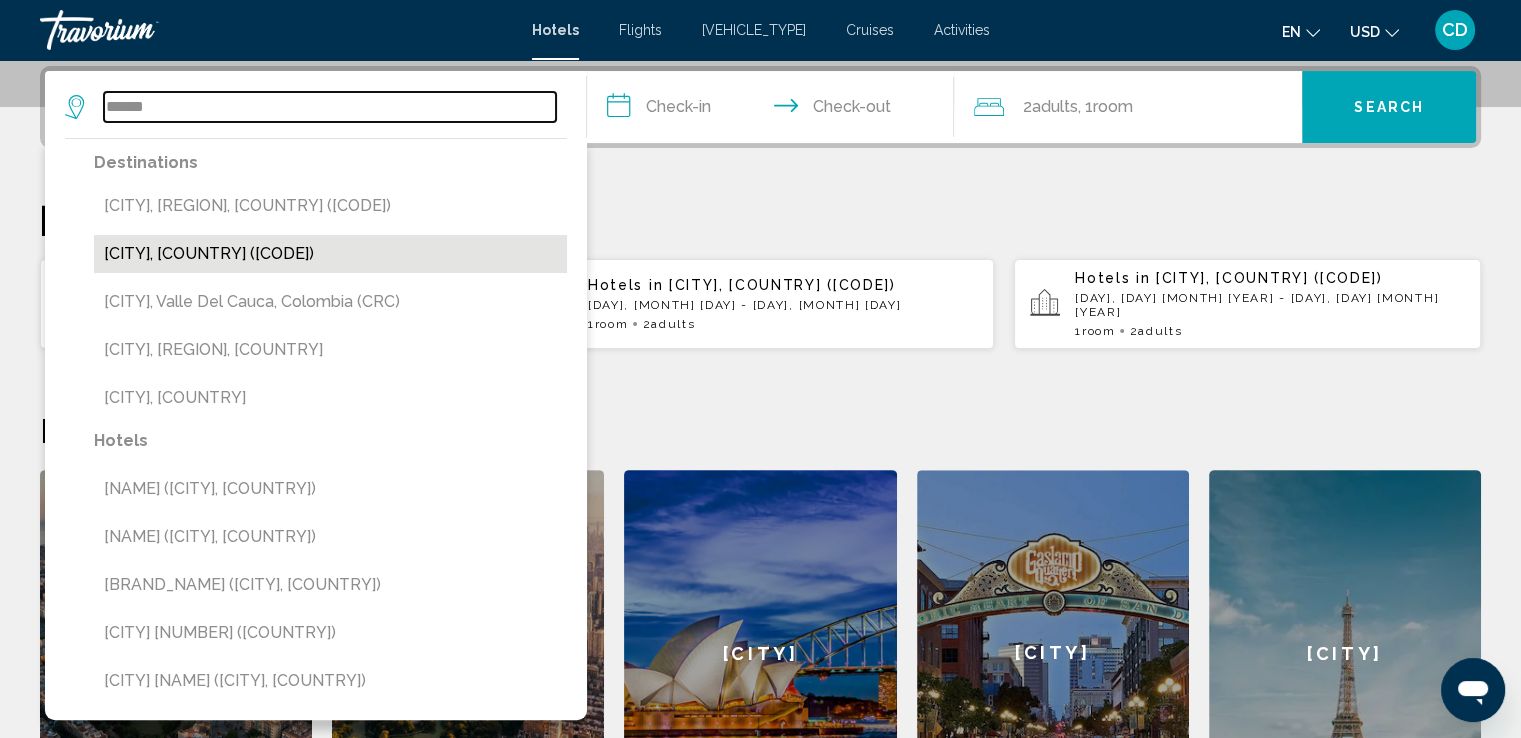type on "******" 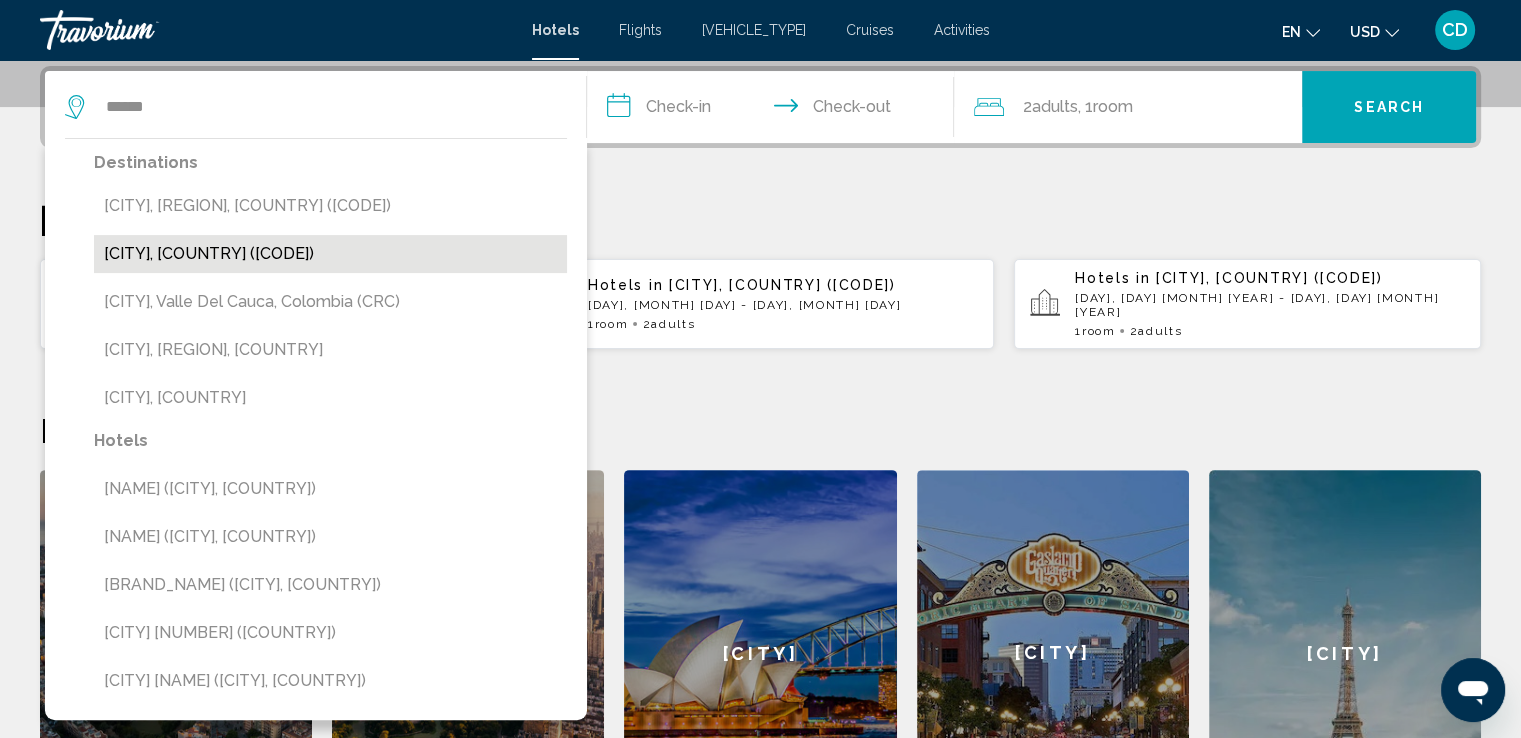 click on "[CITY], [COUNTRY] ([CODE])" at bounding box center (330, 254) 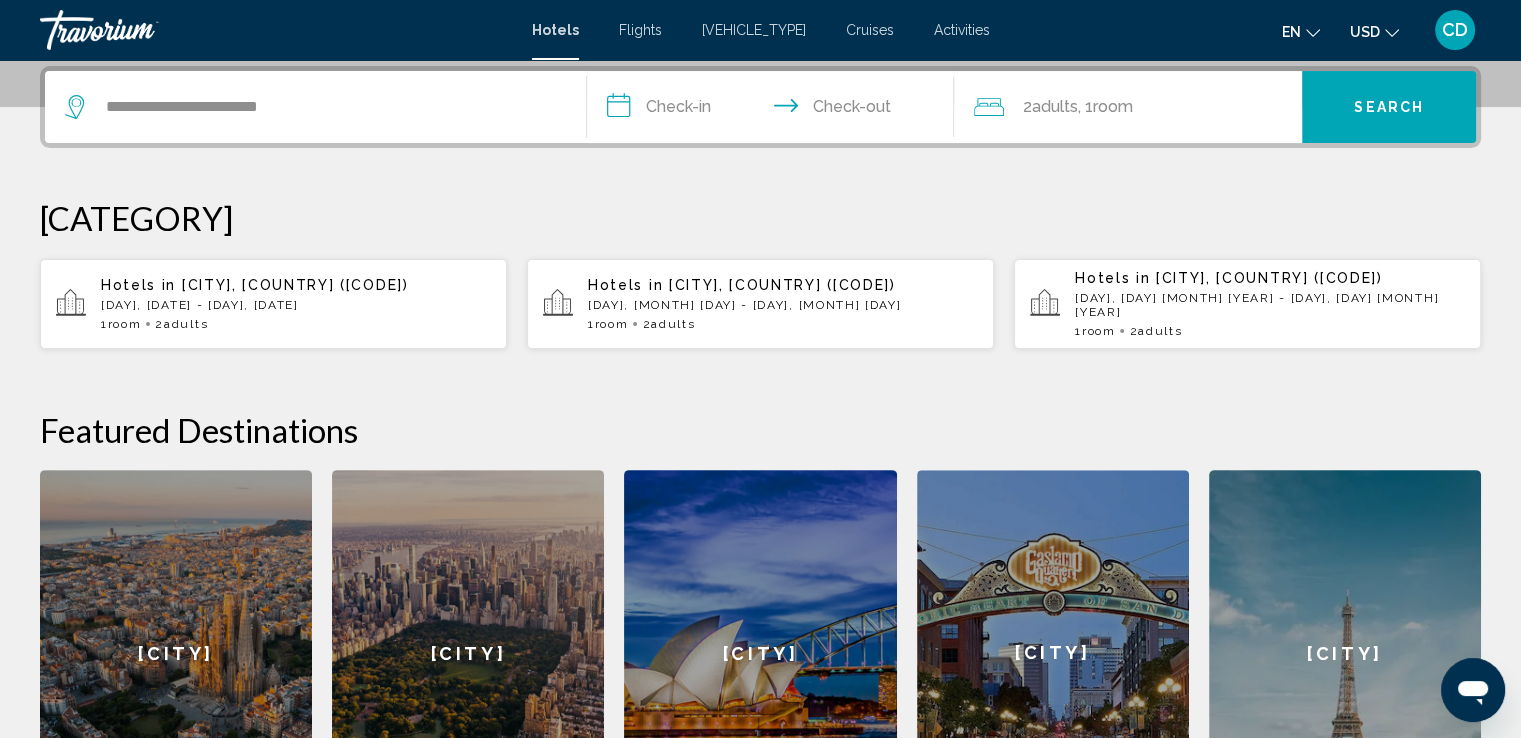click on "**********" at bounding box center (775, 110) 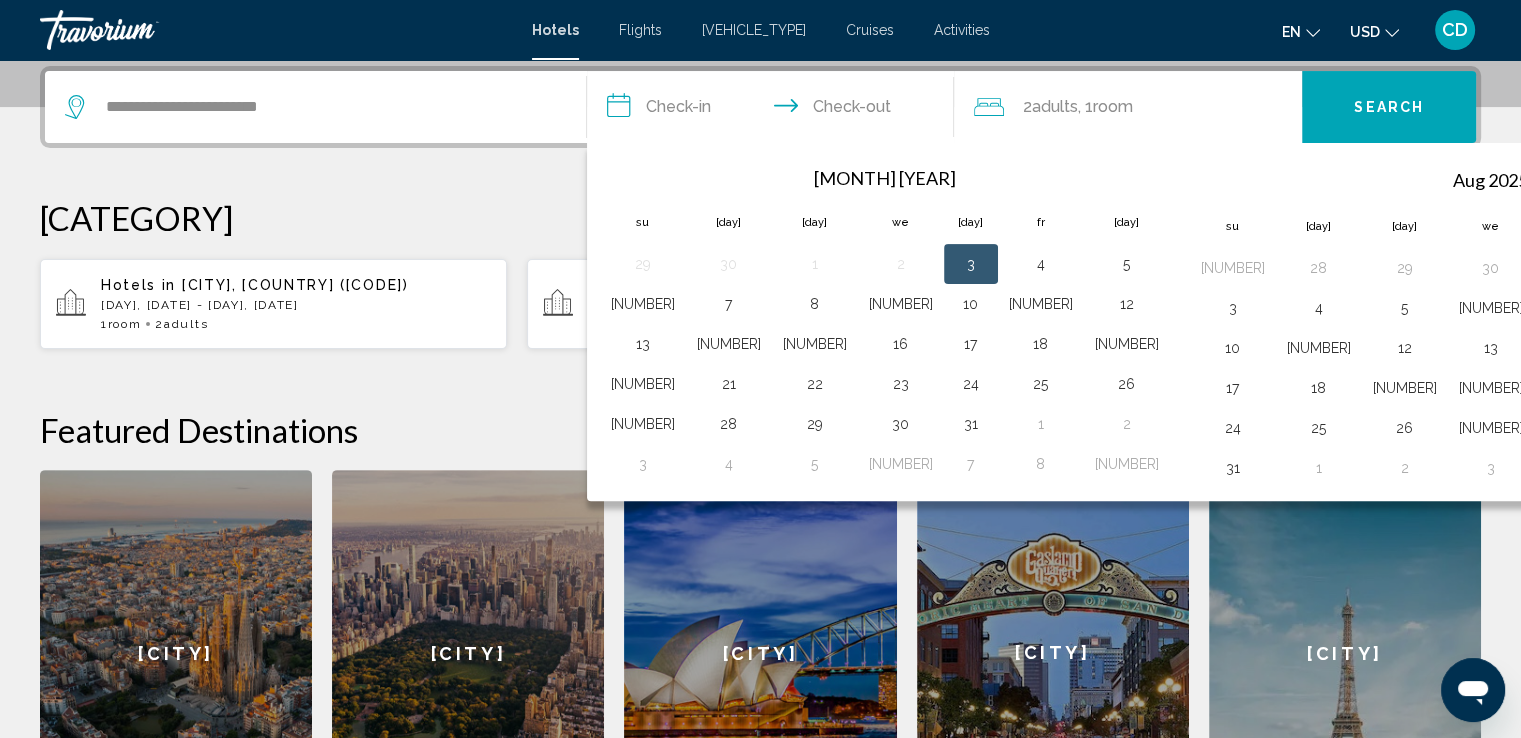 click at bounding box center (1733, 179) 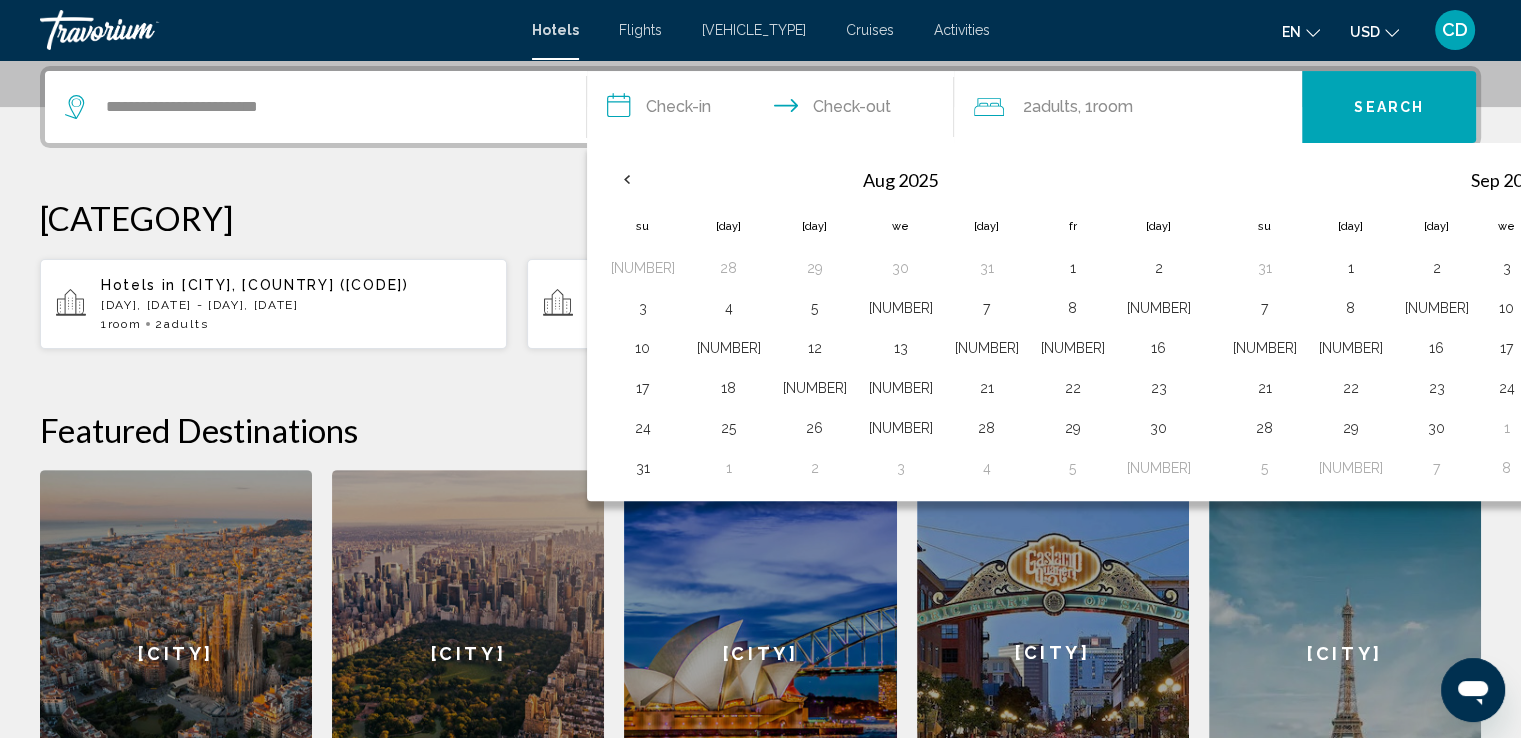 click on "[NUMBER]" at bounding box center (1577, 308) 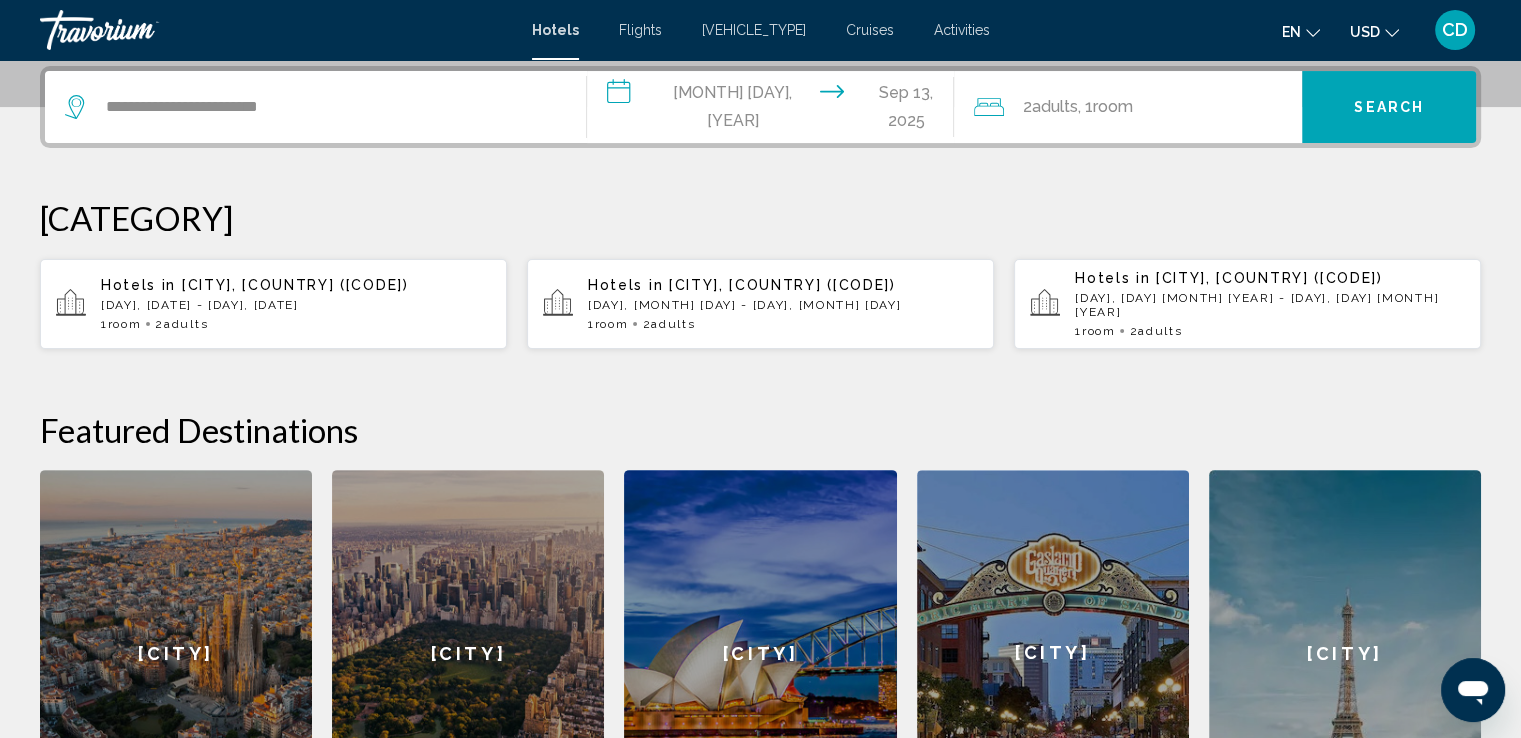 click on "Search" at bounding box center (1389, 108) 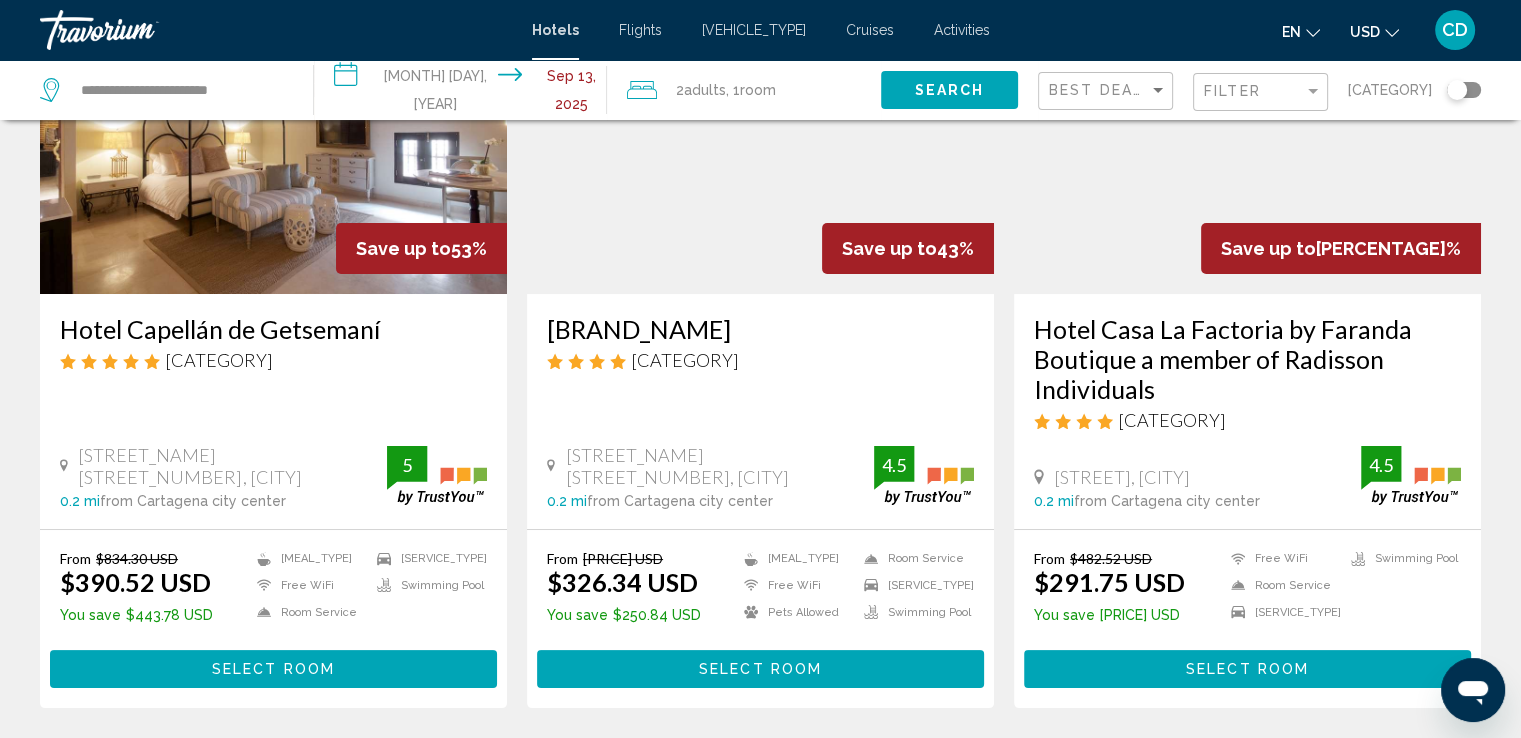 scroll, scrollTop: 100, scrollLeft: 0, axis: vertical 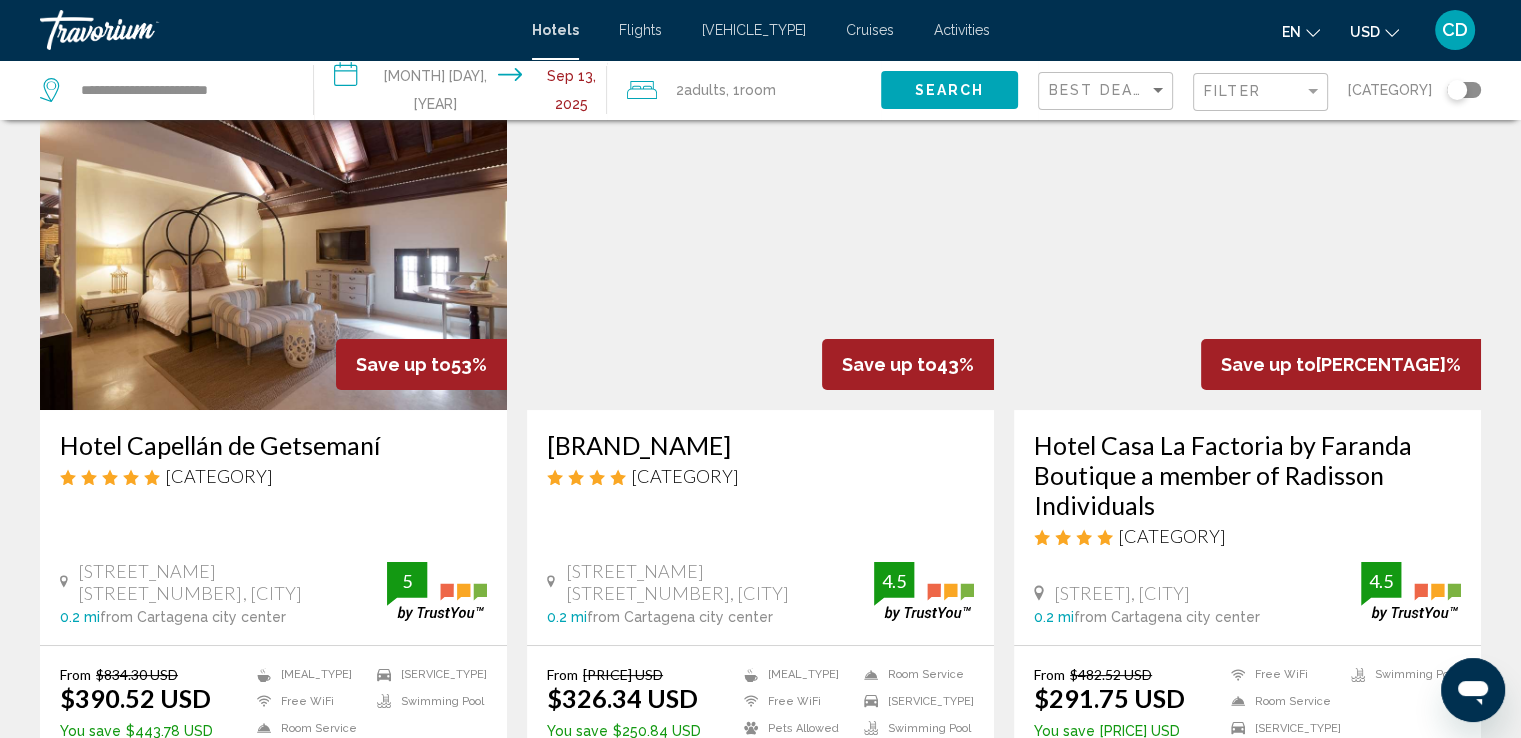 click at bounding box center (273, 250) 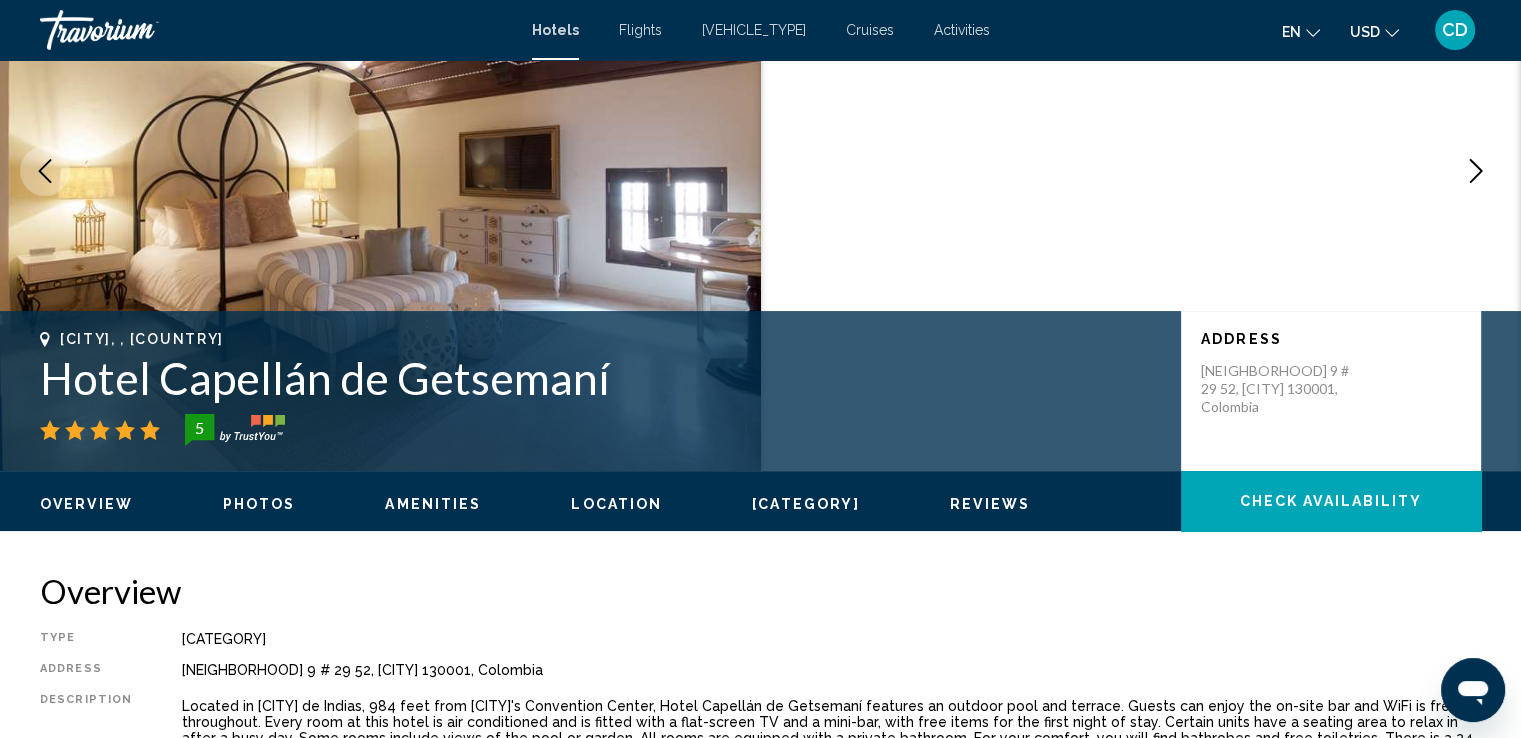 scroll, scrollTop: 500, scrollLeft: 0, axis: vertical 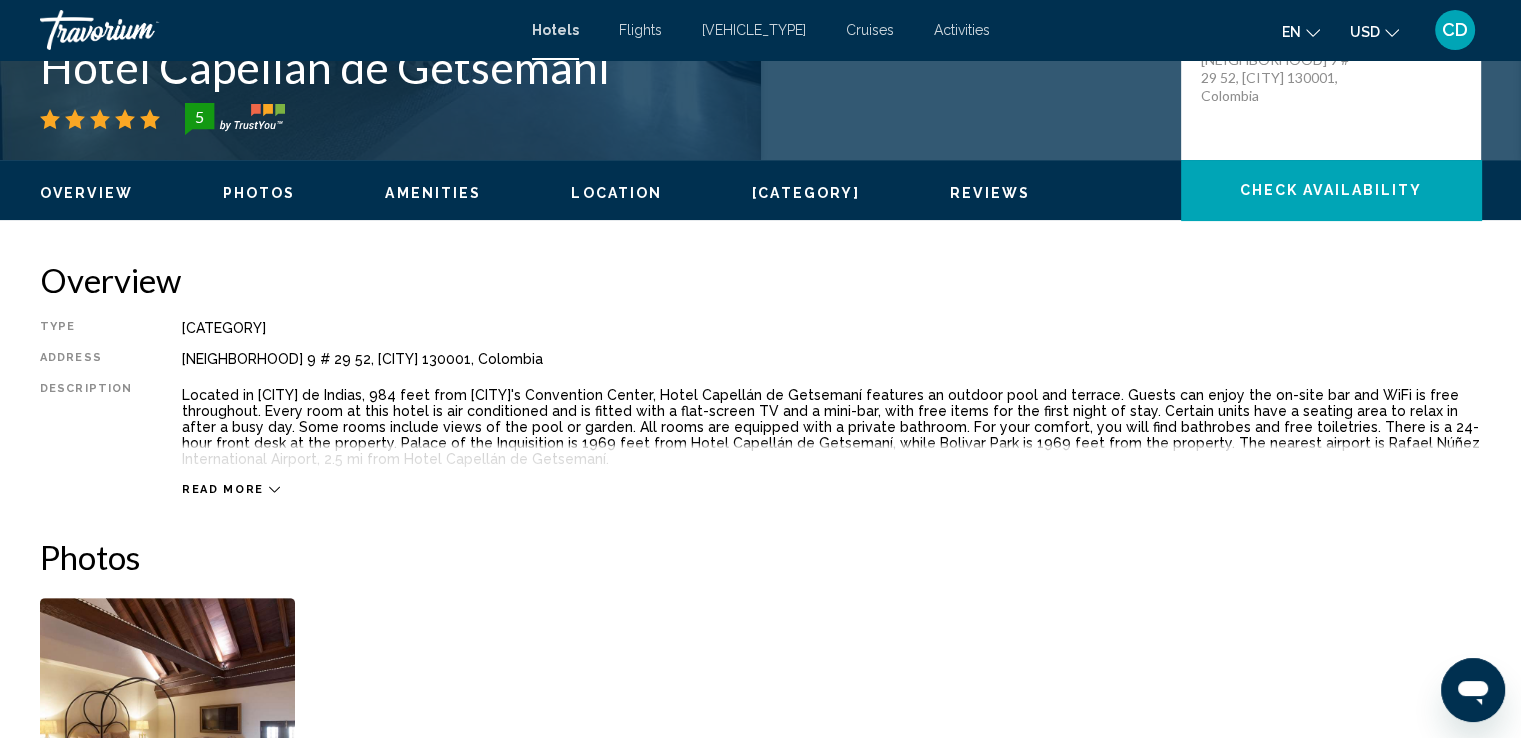 click on "Photos" at bounding box center [259, 193] 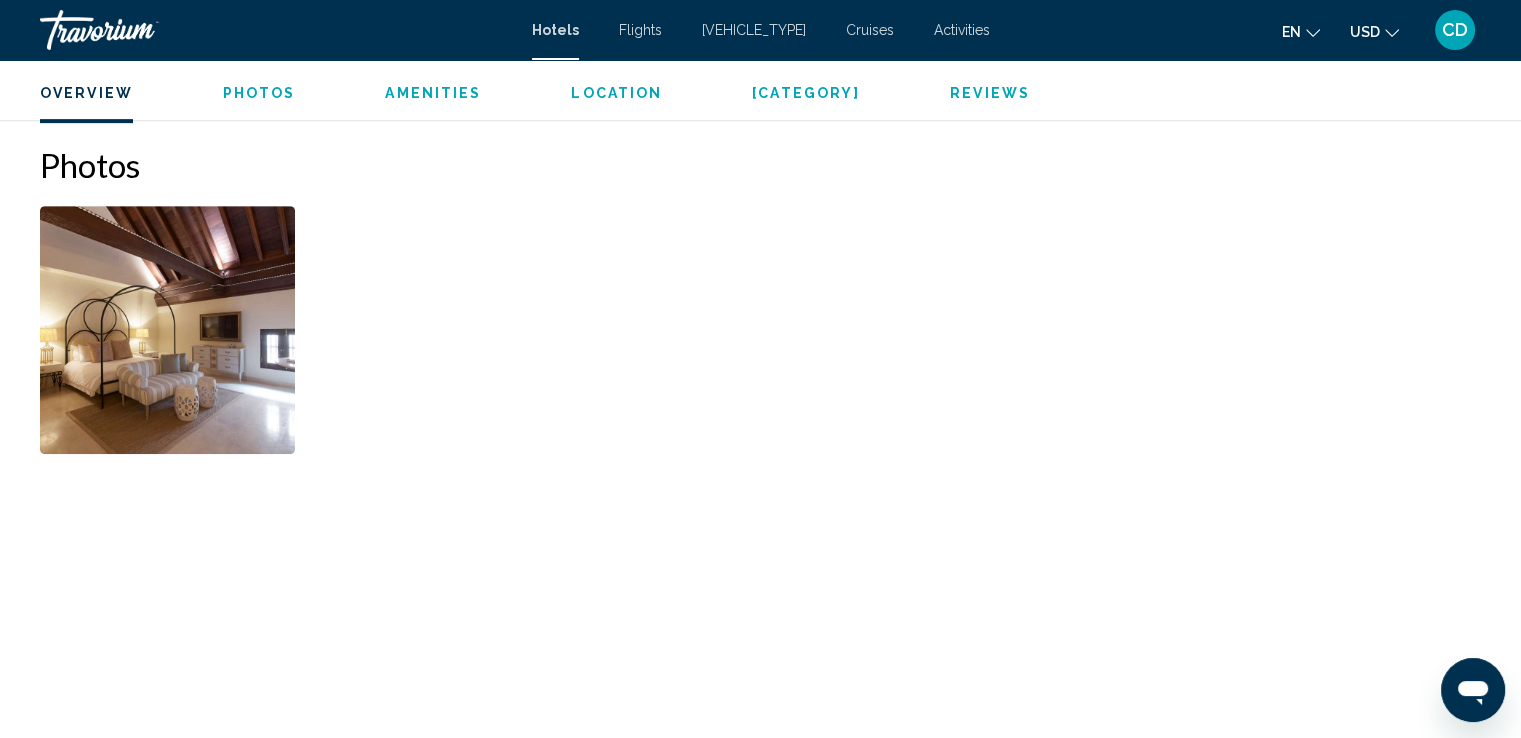 scroll, scrollTop: 916, scrollLeft: 0, axis: vertical 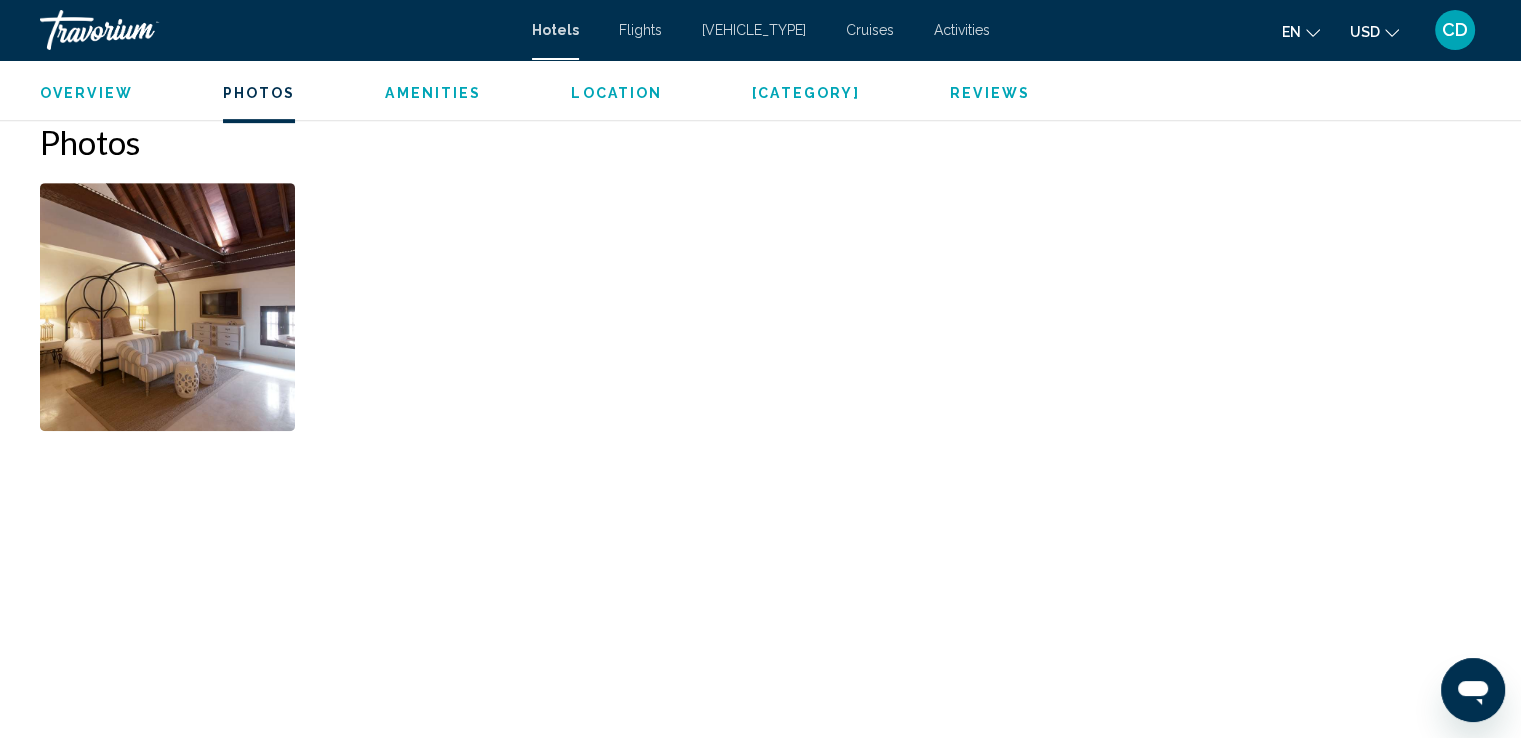 click at bounding box center [167, 307] 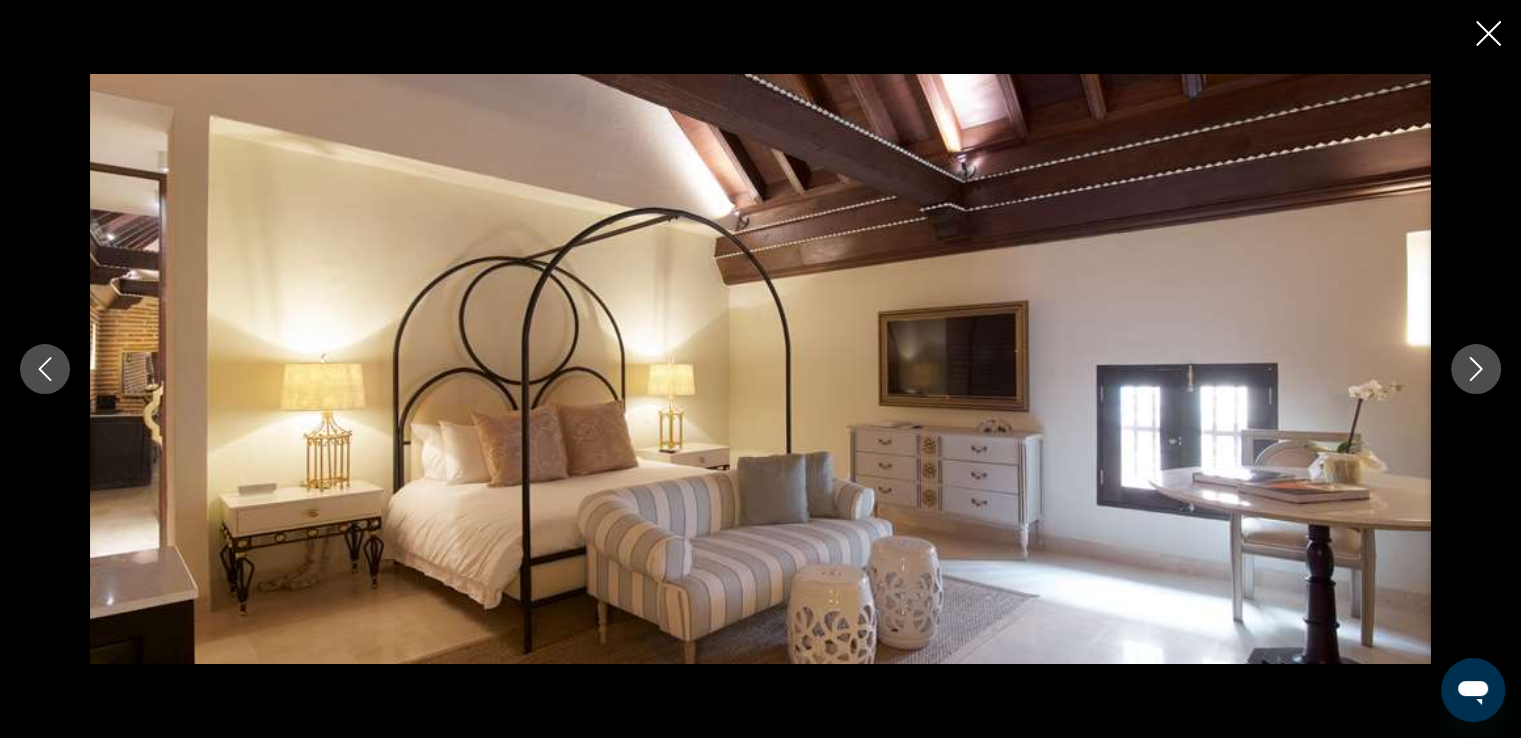 click at bounding box center (1476, 369) 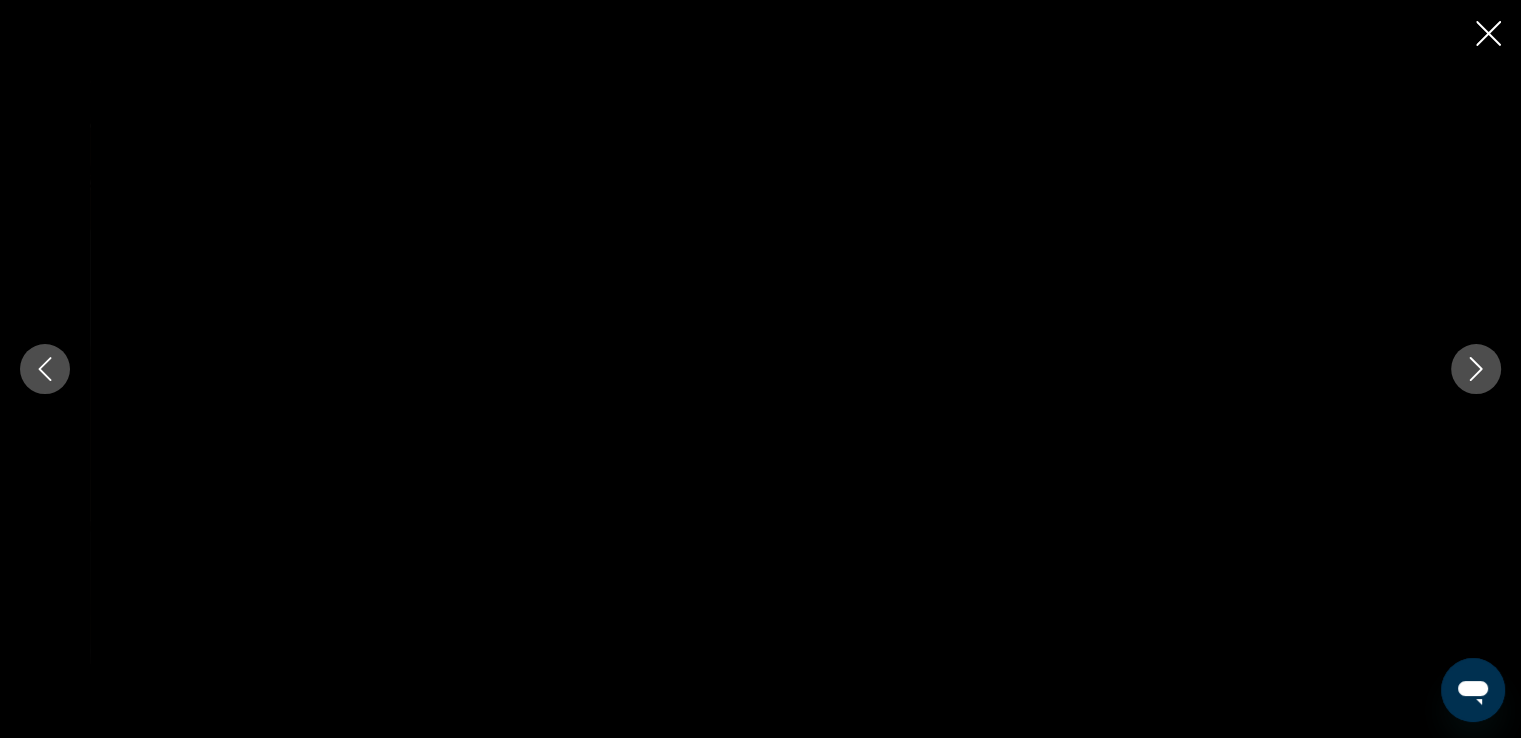 click at bounding box center [1476, 369] 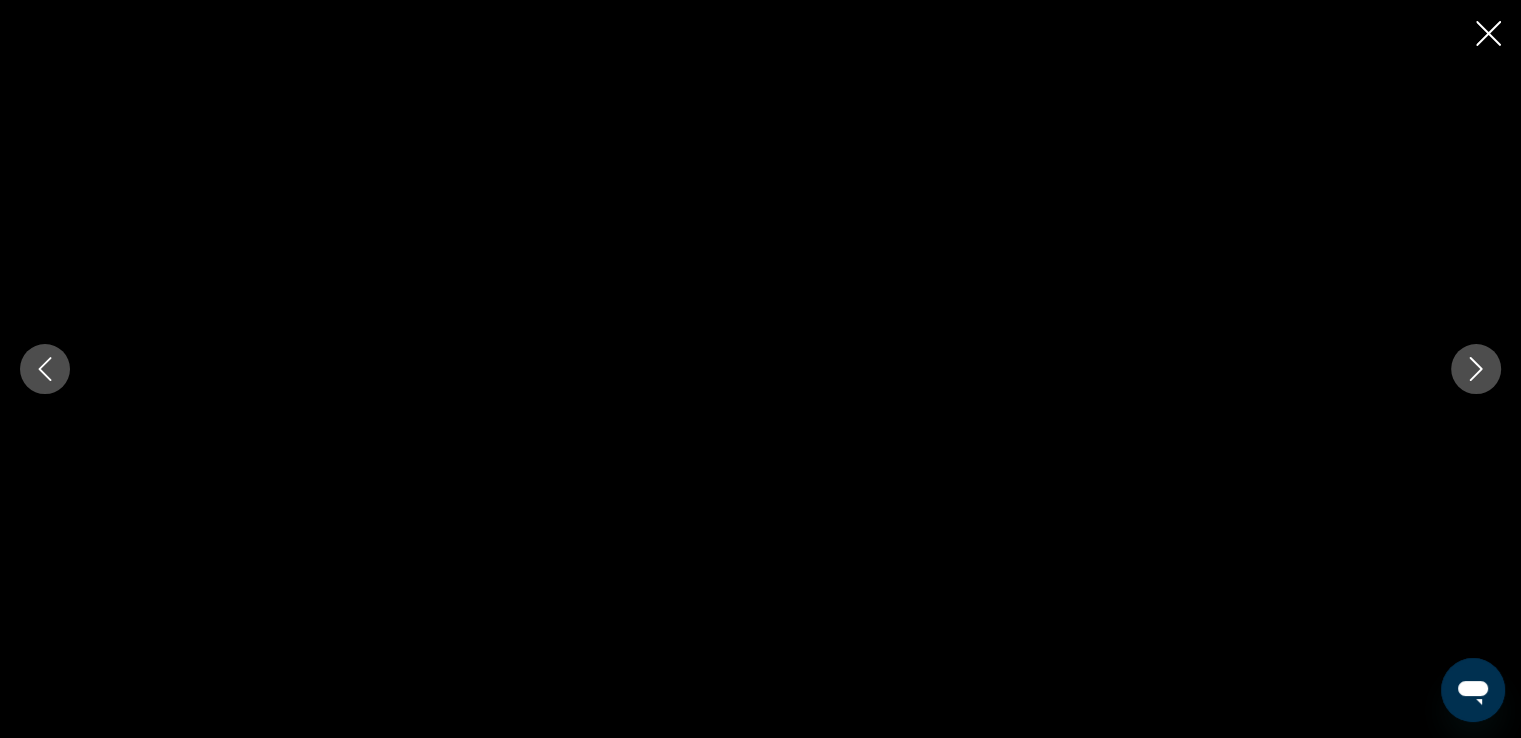 click at bounding box center [1476, 369] 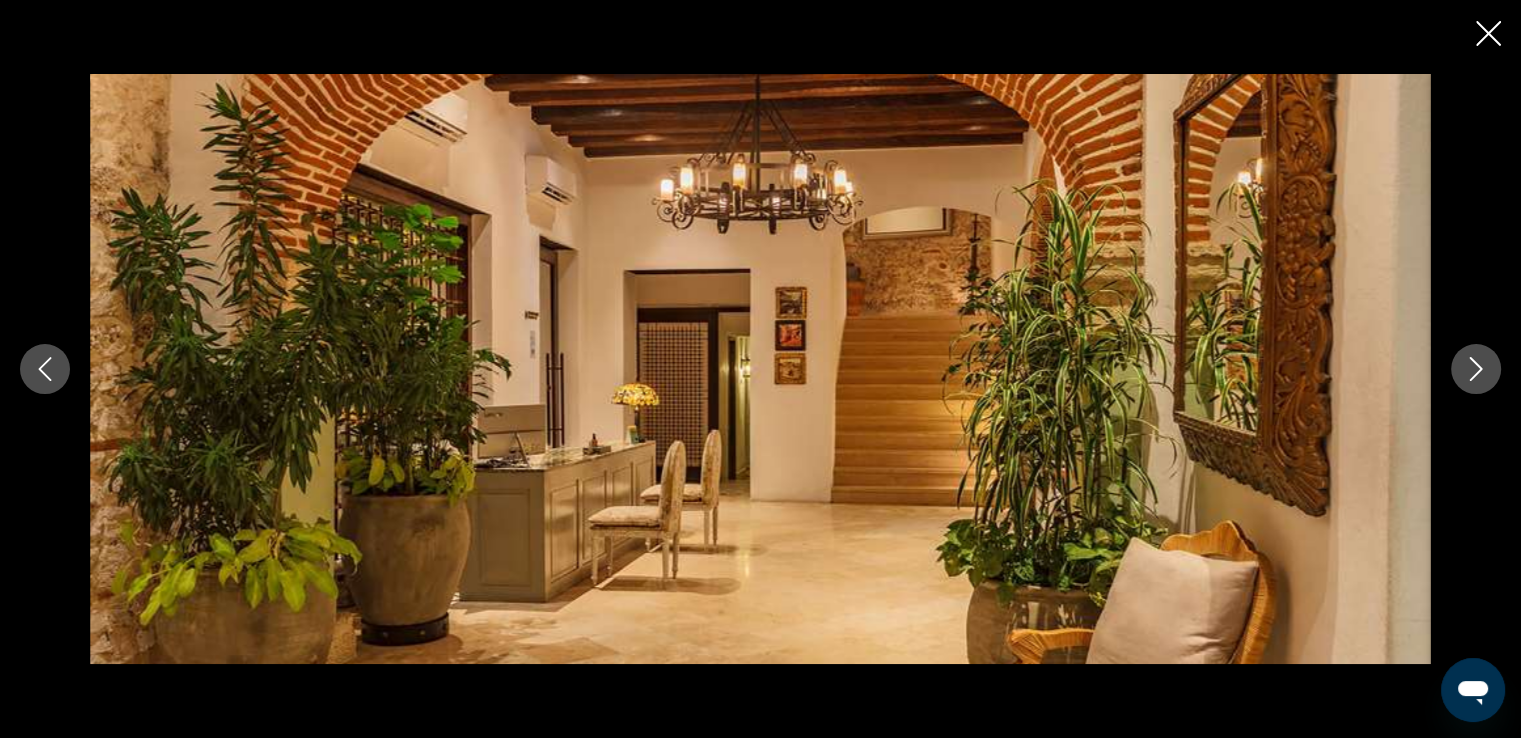 click at bounding box center [1476, 369] 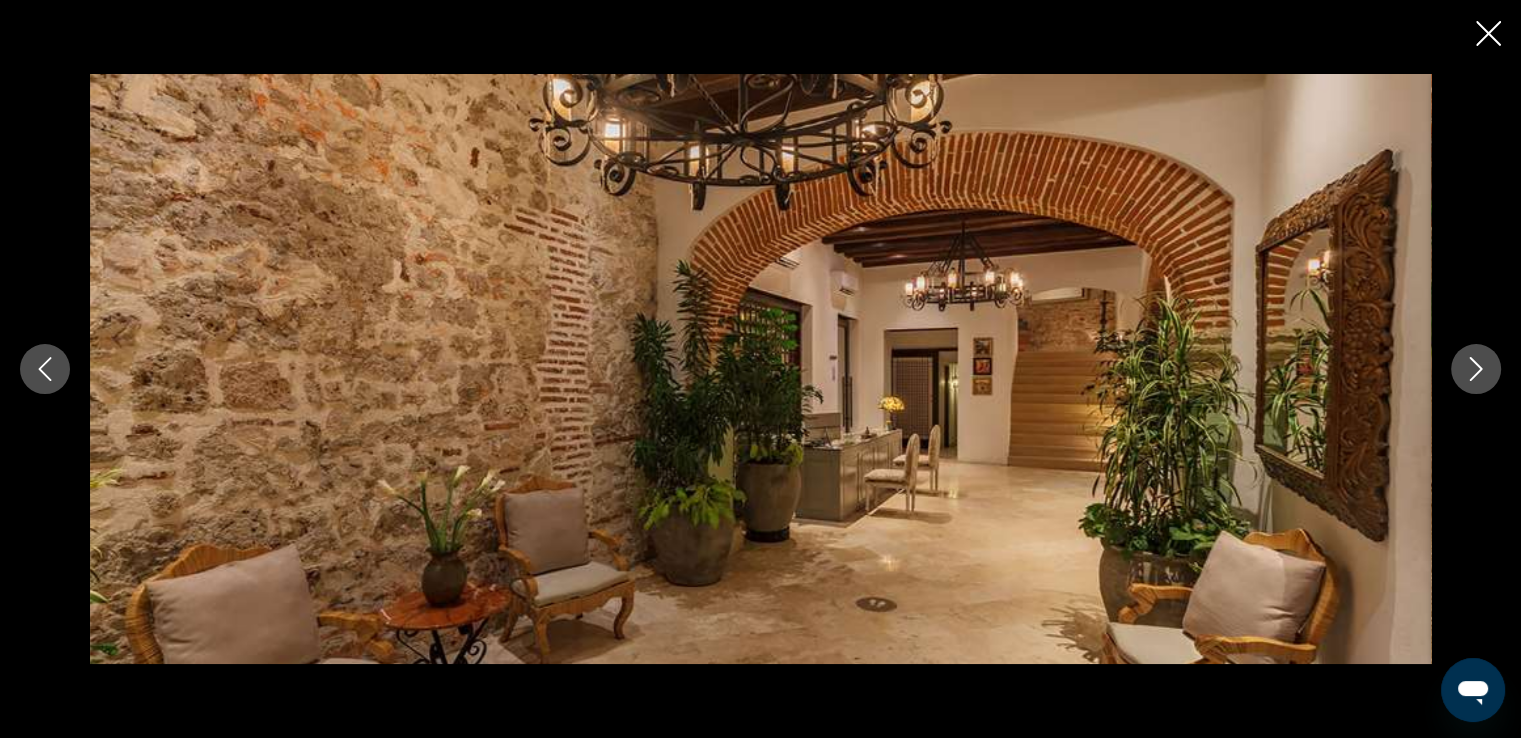 click at bounding box center [1476, 369] 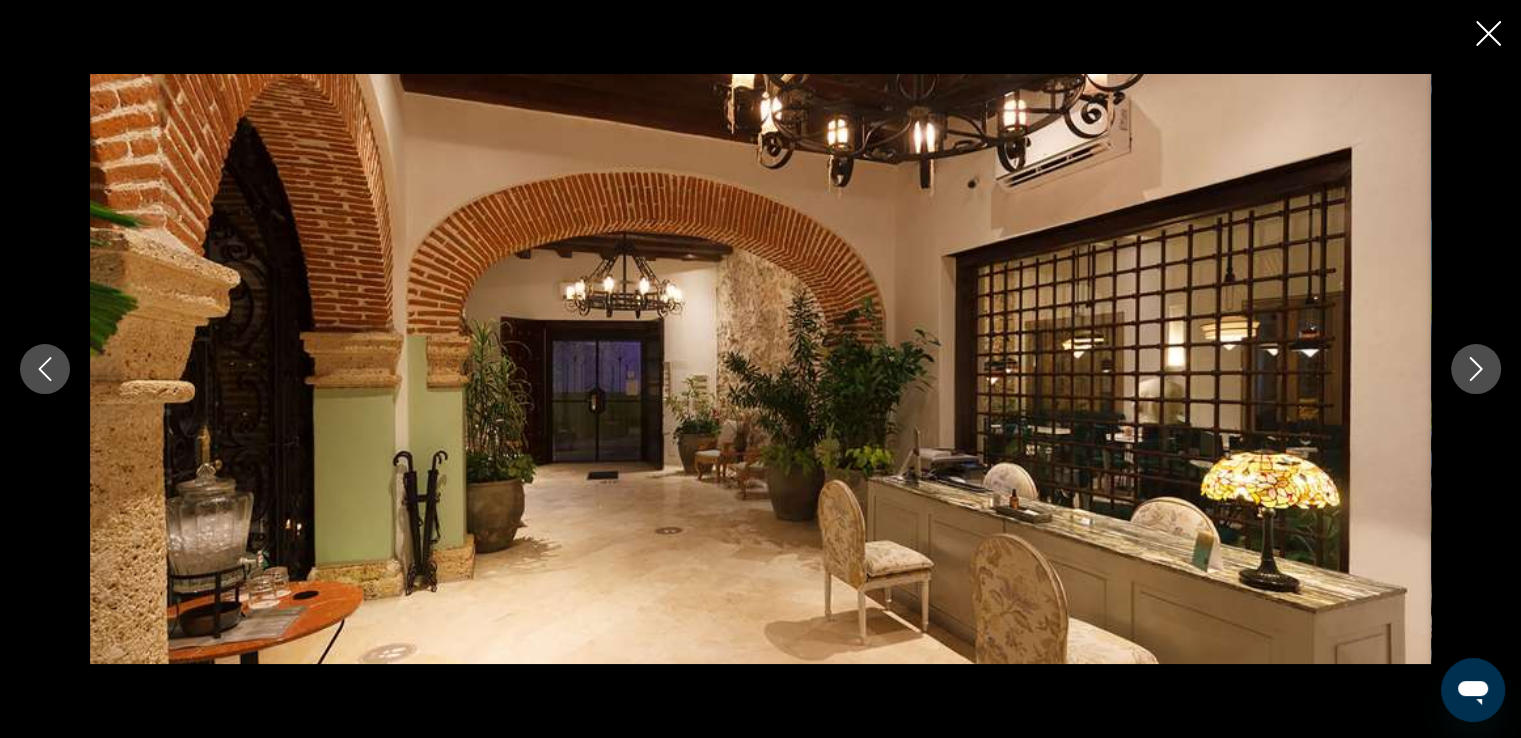 click at bounding box center (1476, 369) 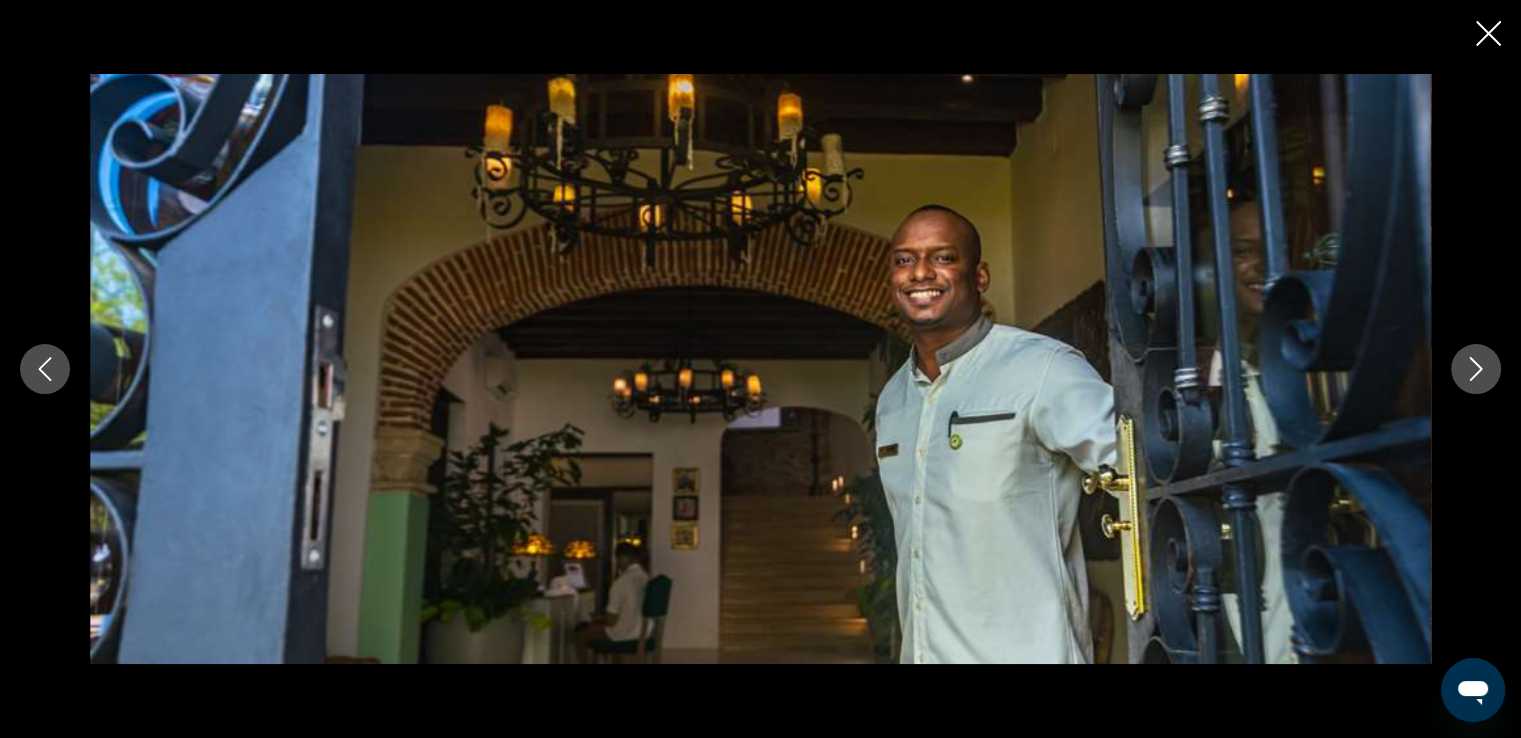 click at bounding box center (1476, 369) 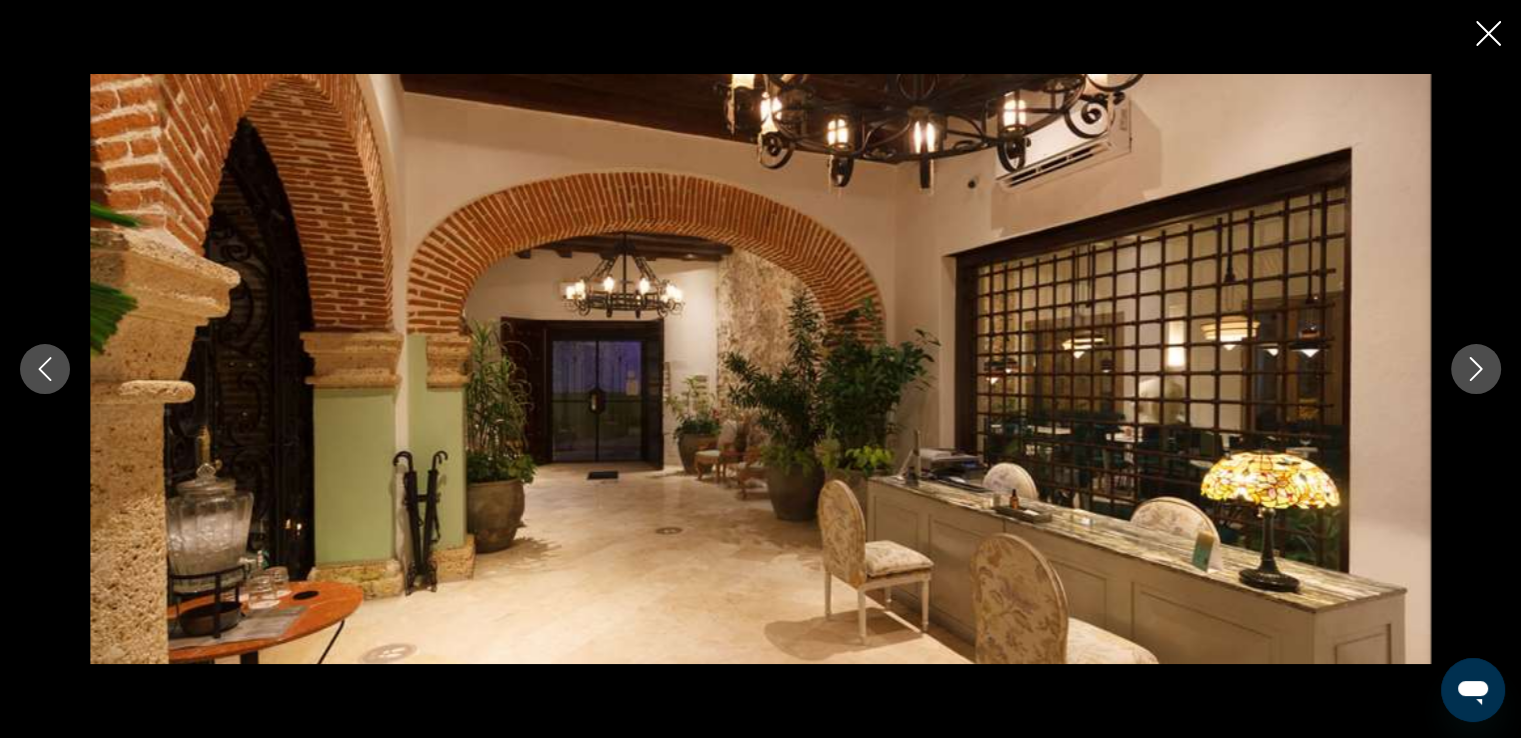 click at bounding box center [1476, 369] 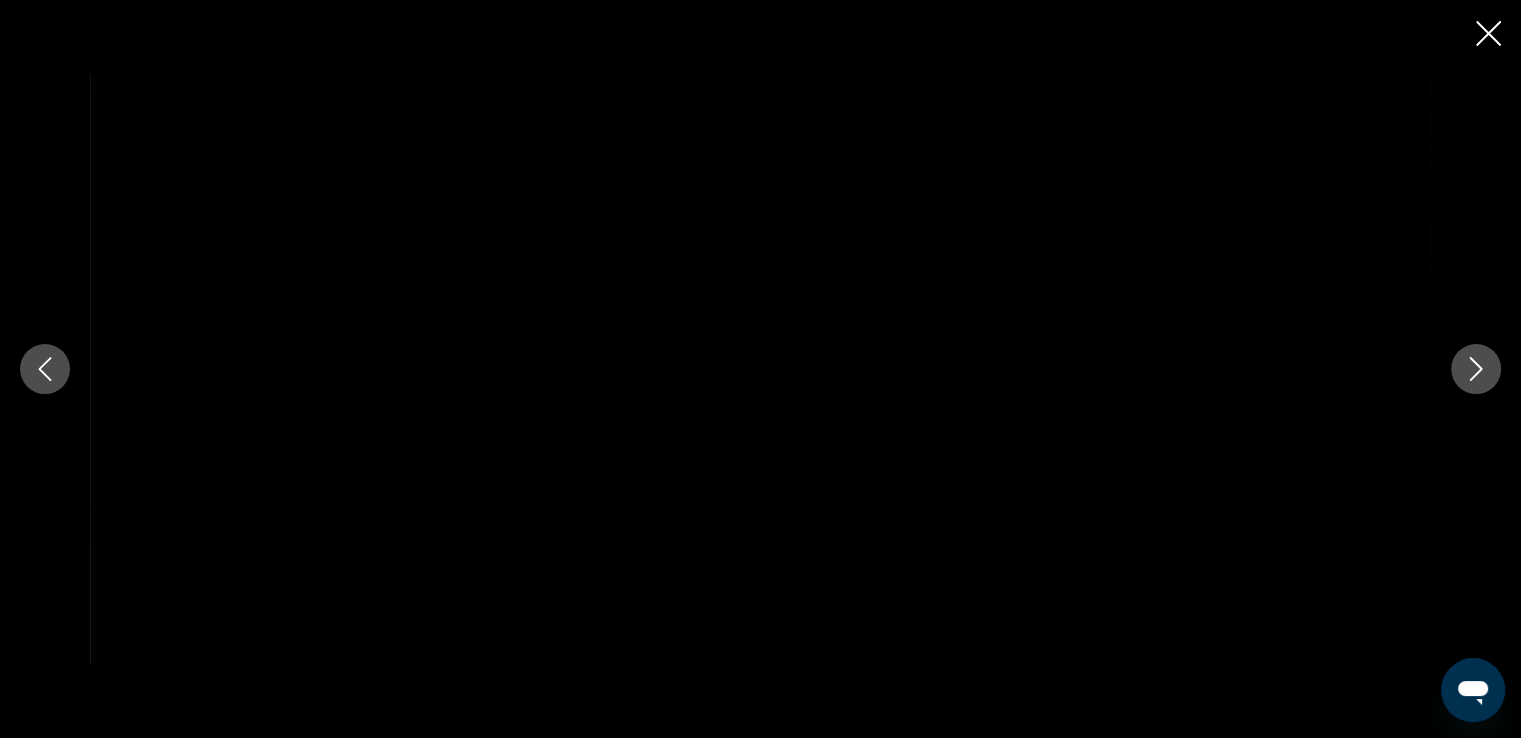 click at bounding box center [1476, 369] 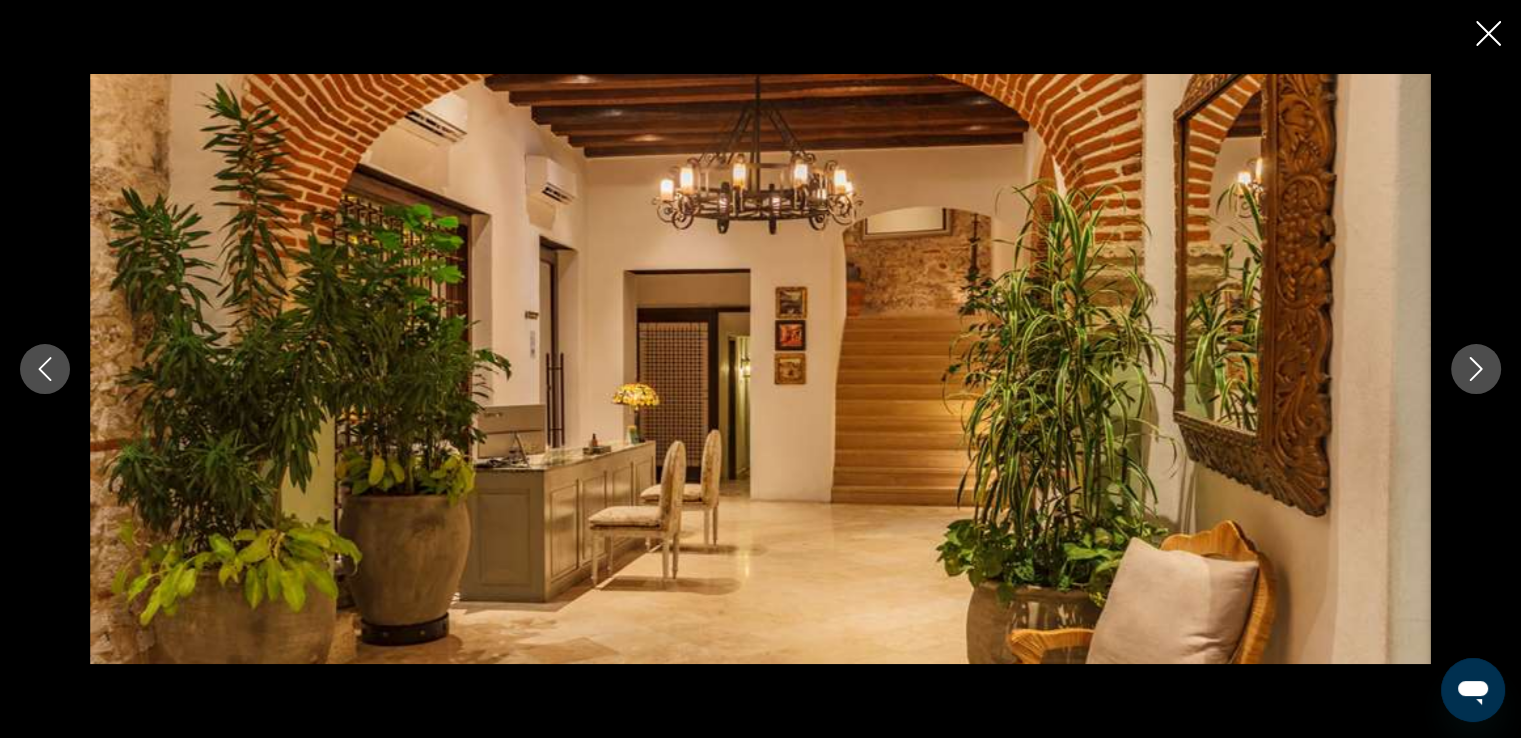 click at bounding box center [1476, 369] 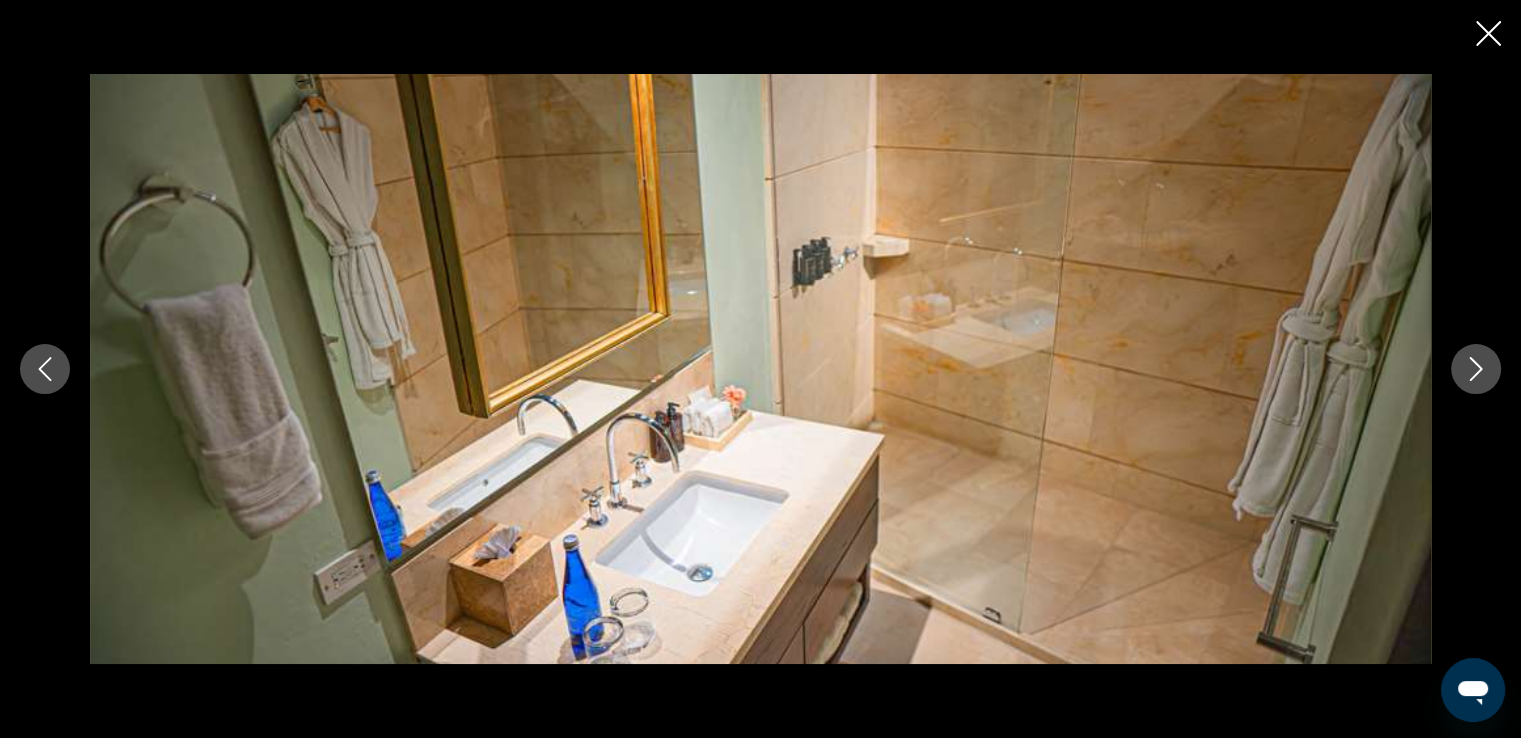 click at bounding box center (1476, 369) 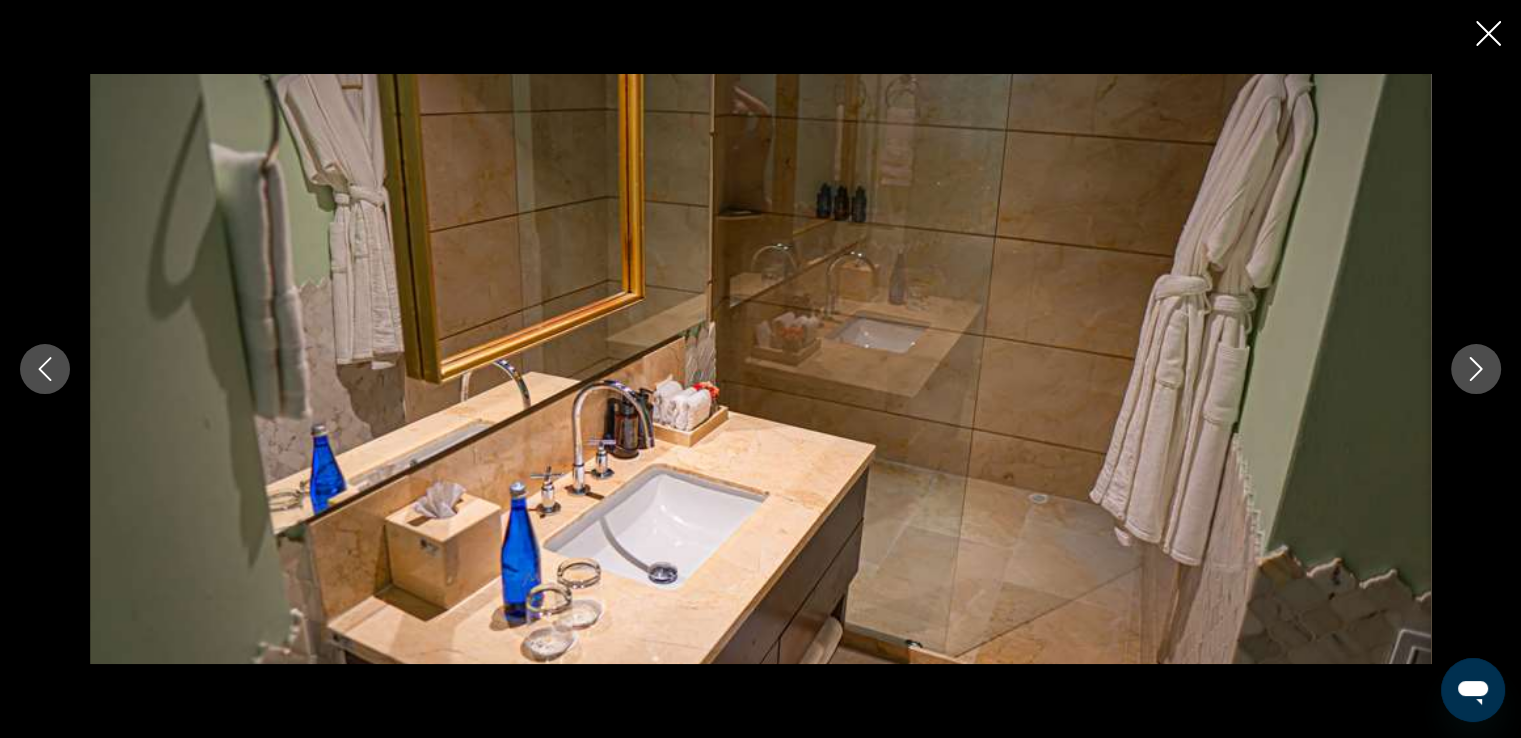 click at bounding box center (1476, 369) 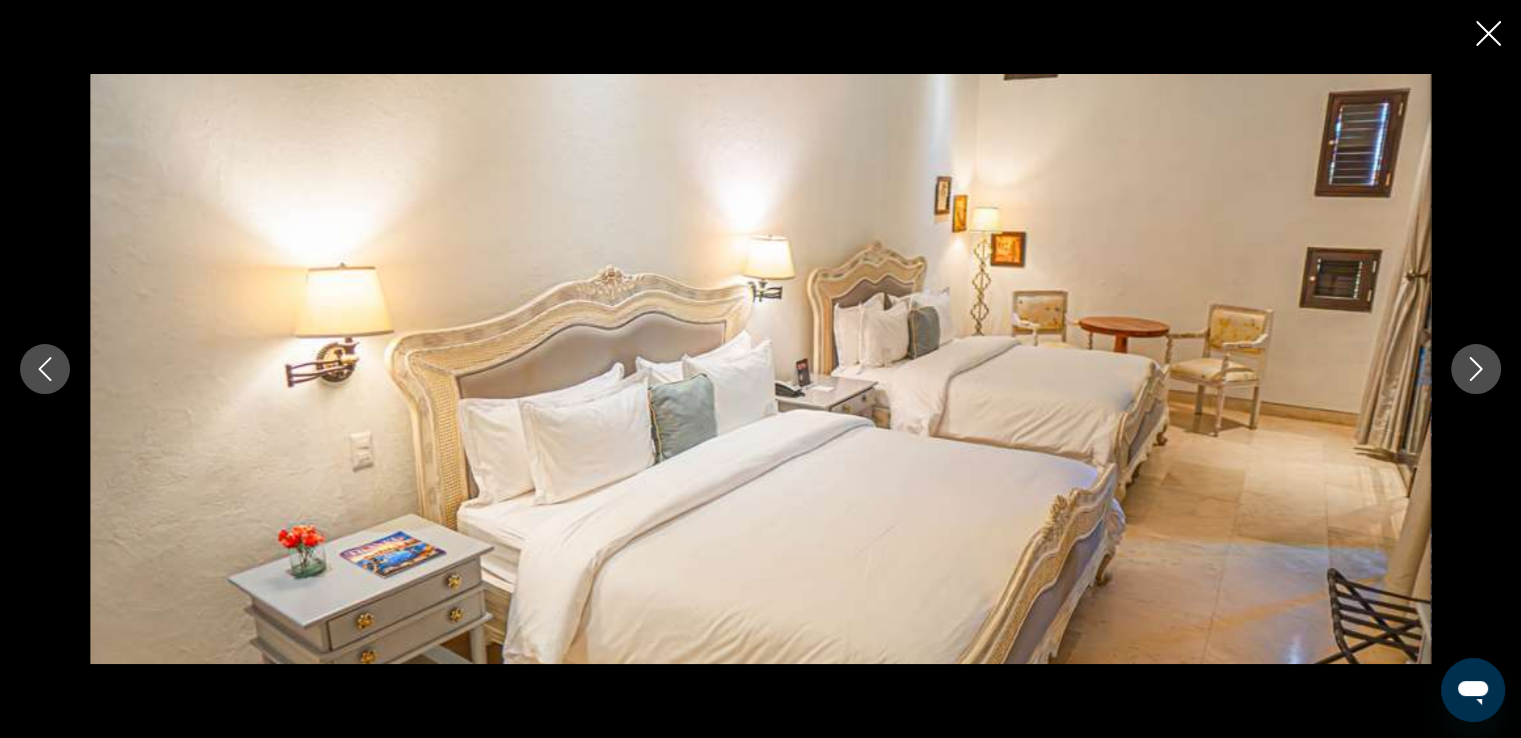 click at bounding box center (1476, 369) 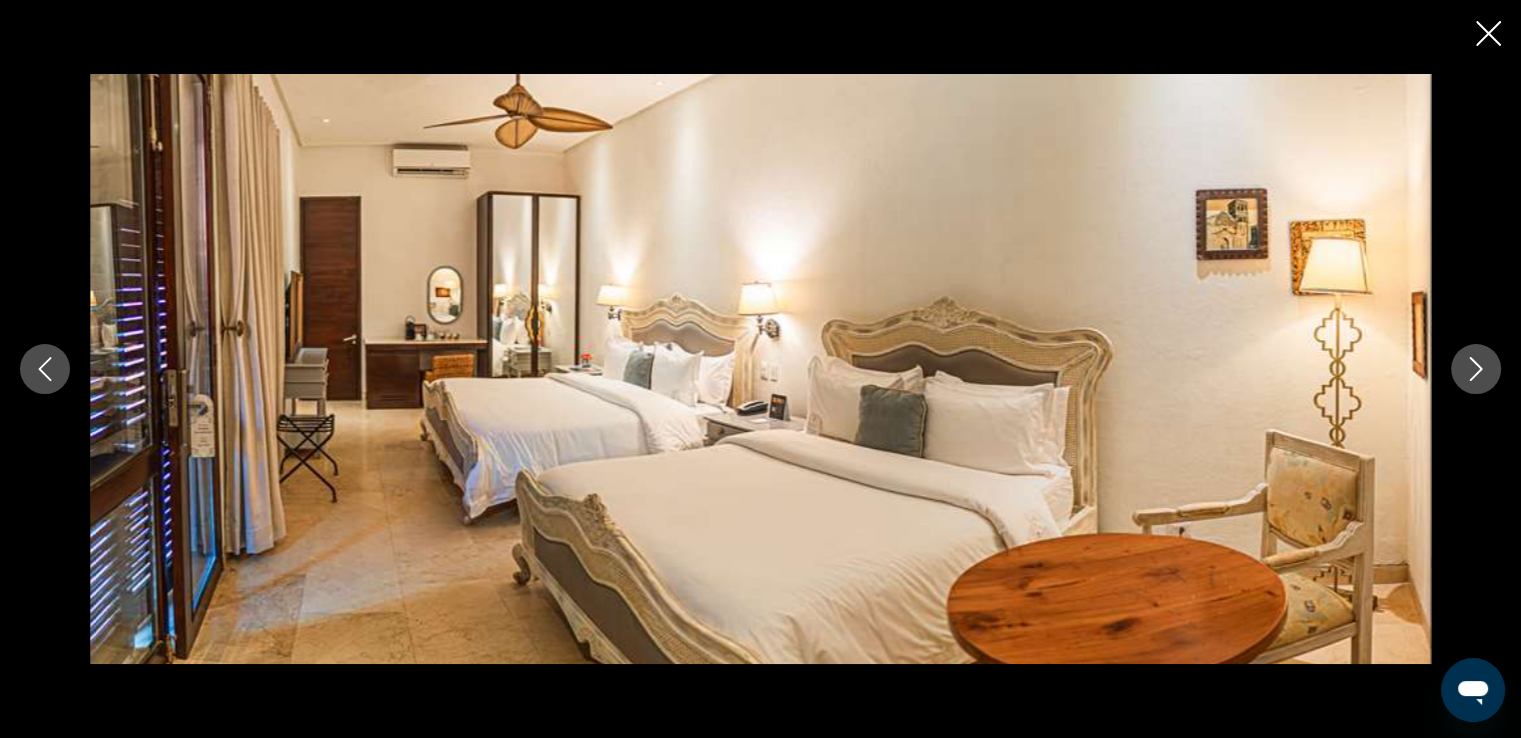 click at bounding box center (1476, 369) 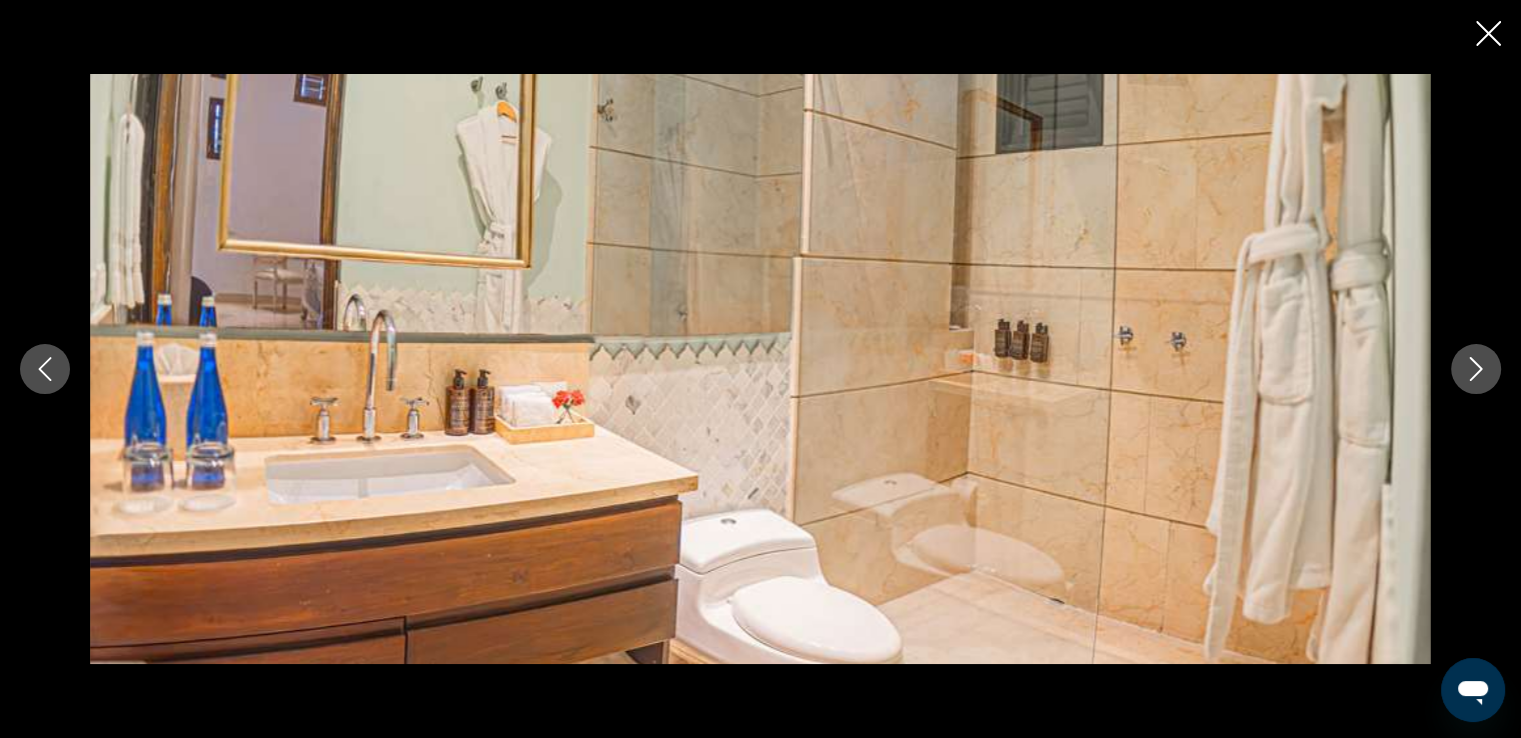 click at bounding box center (1476, 369) 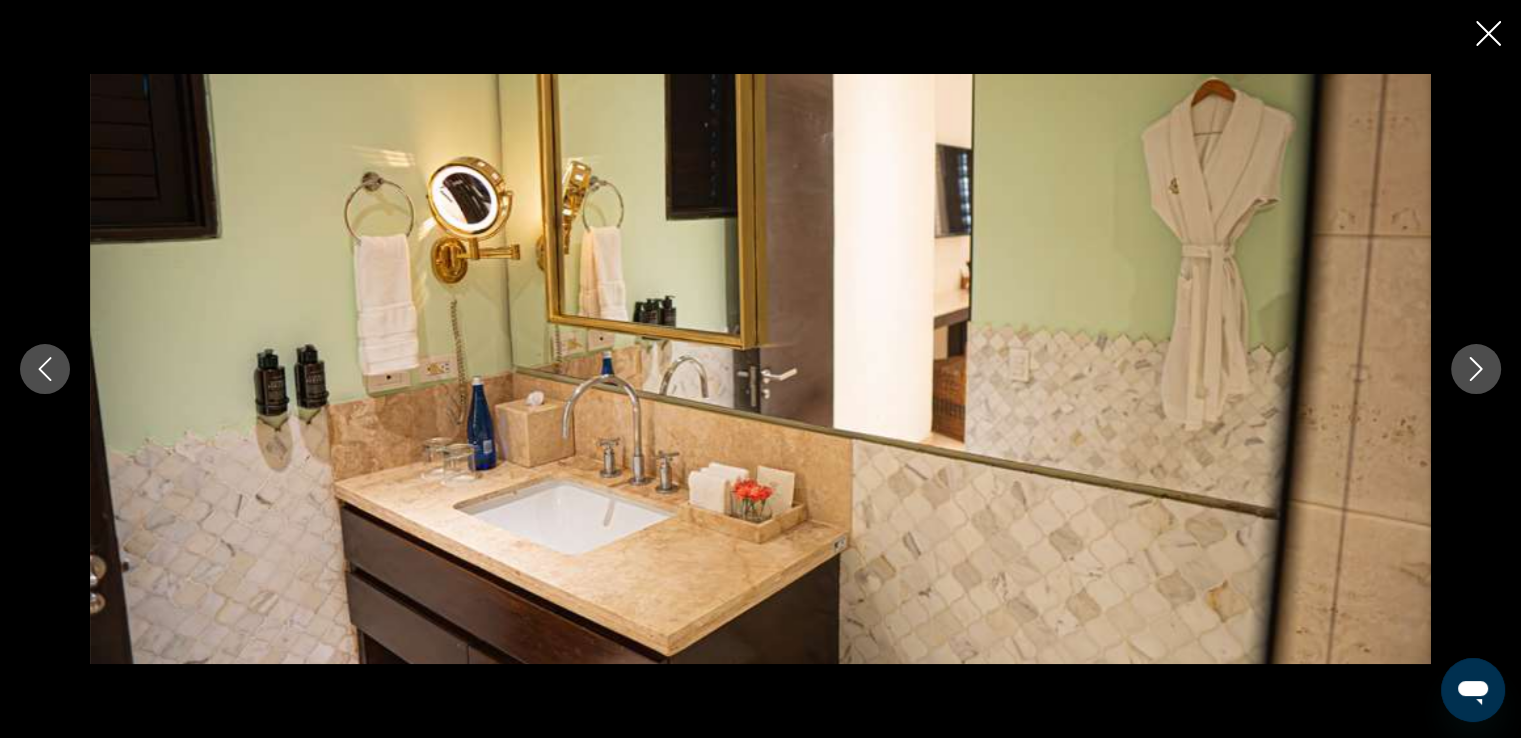 click at bounding box center (1476, 369) 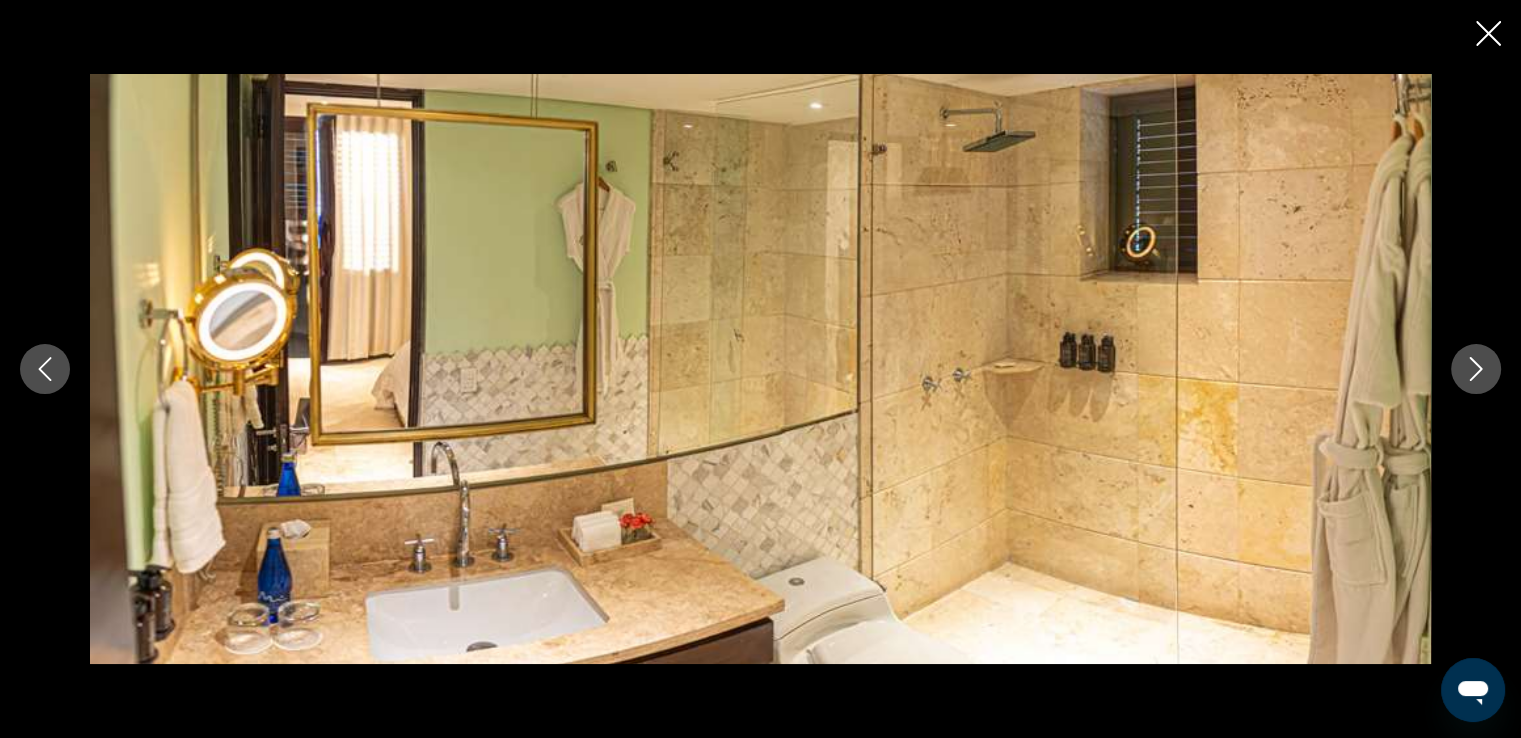 click at bounding box center (1476, 369) 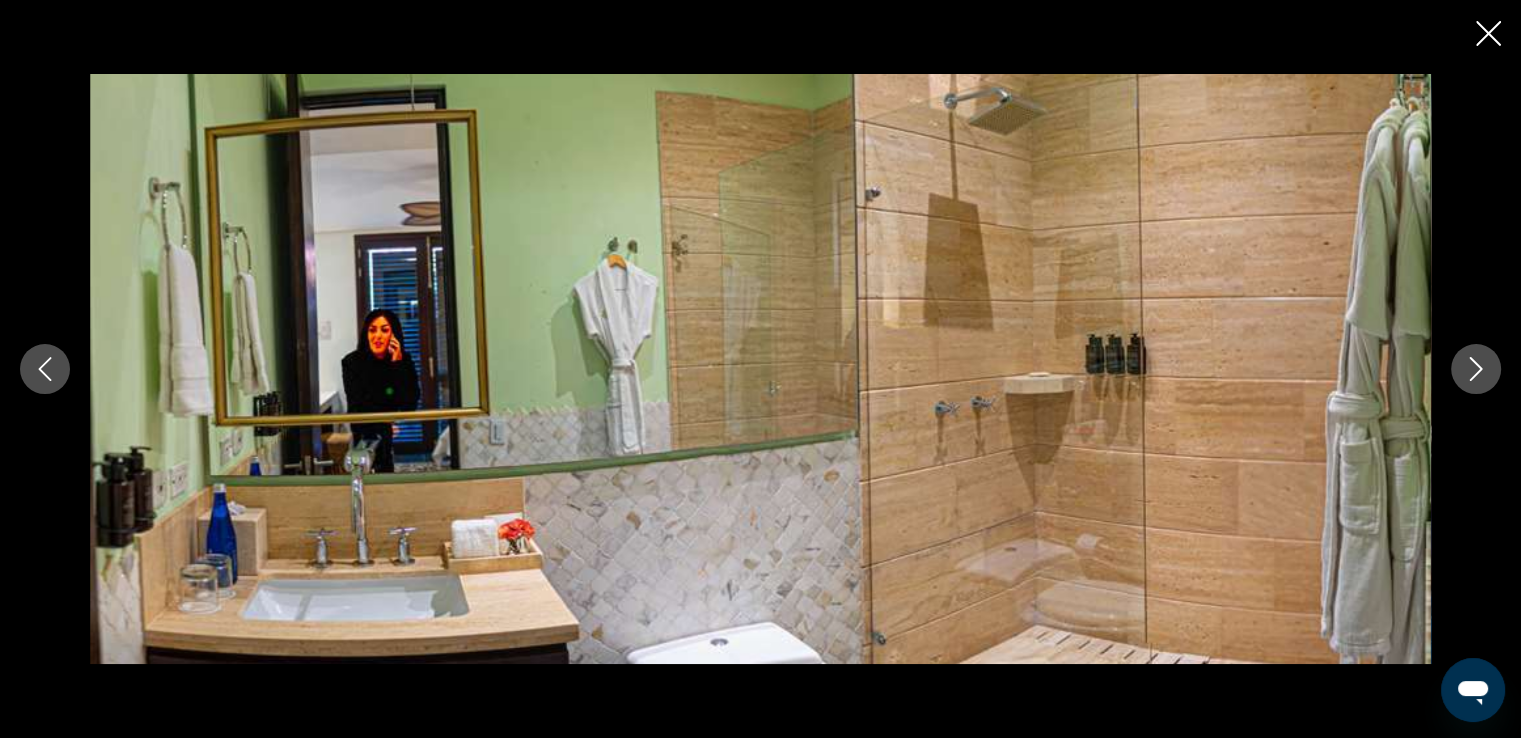 click at bounding box center (1476, 369) 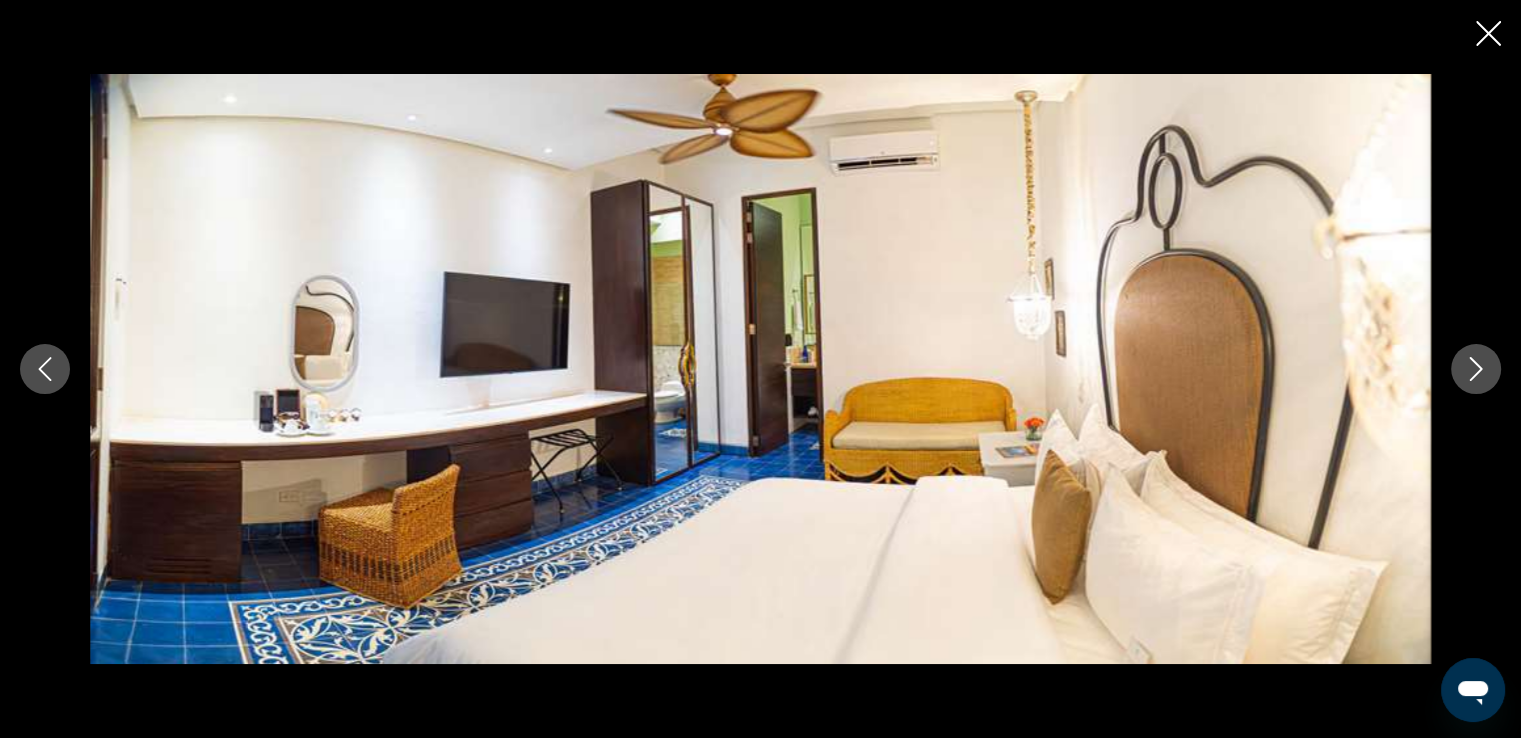 click at bounding box center (45, 369) 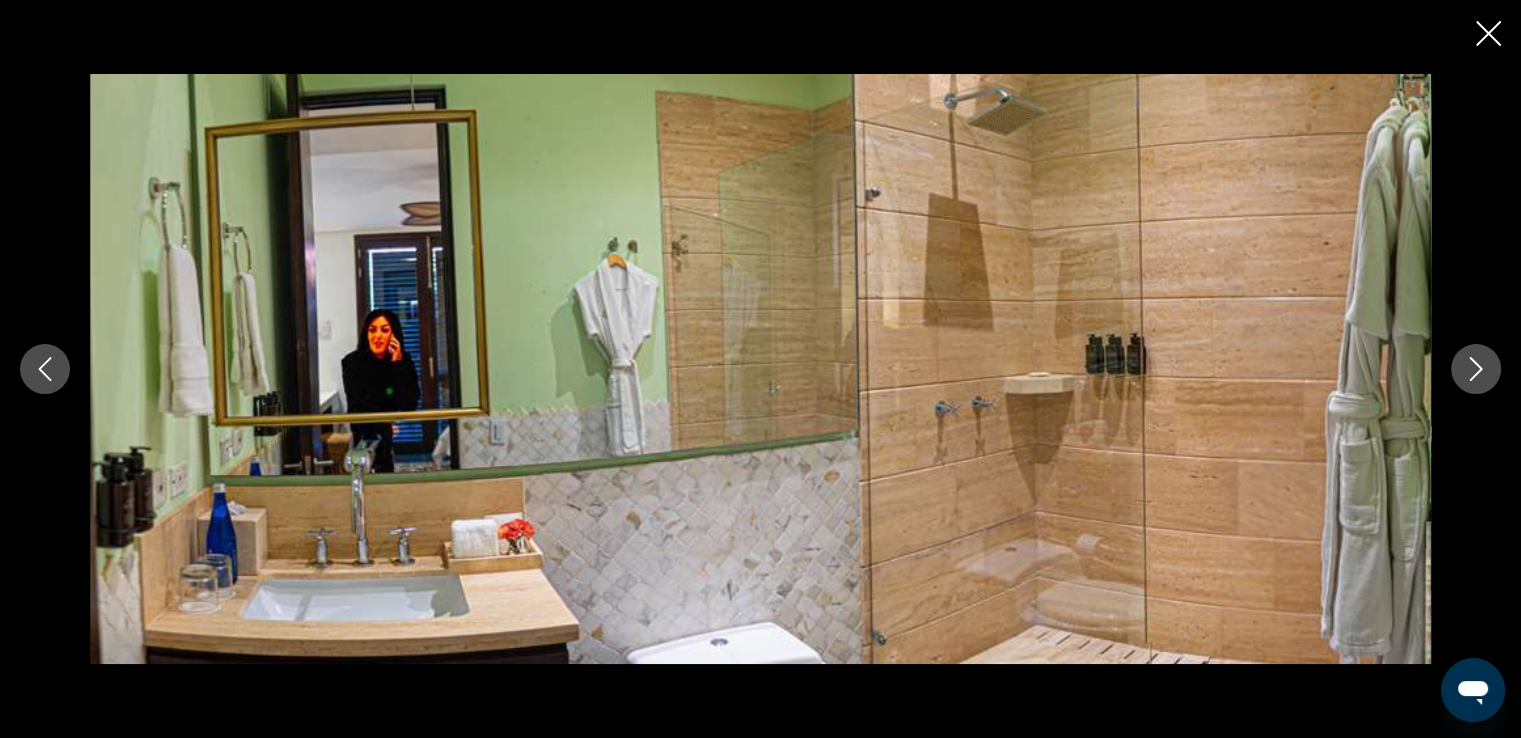 click at bounding box center [1476, 369] 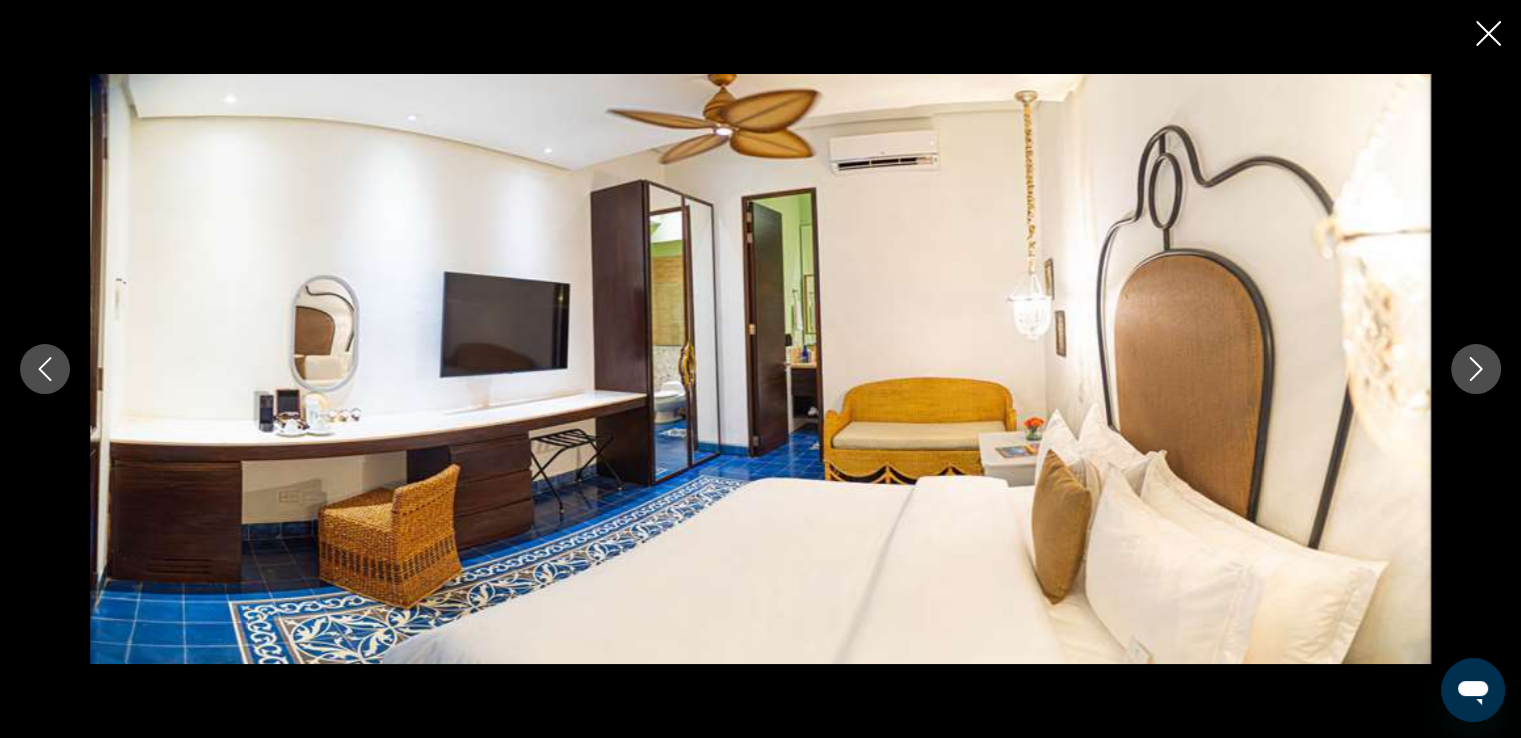click at bounding box center (1476, 369) 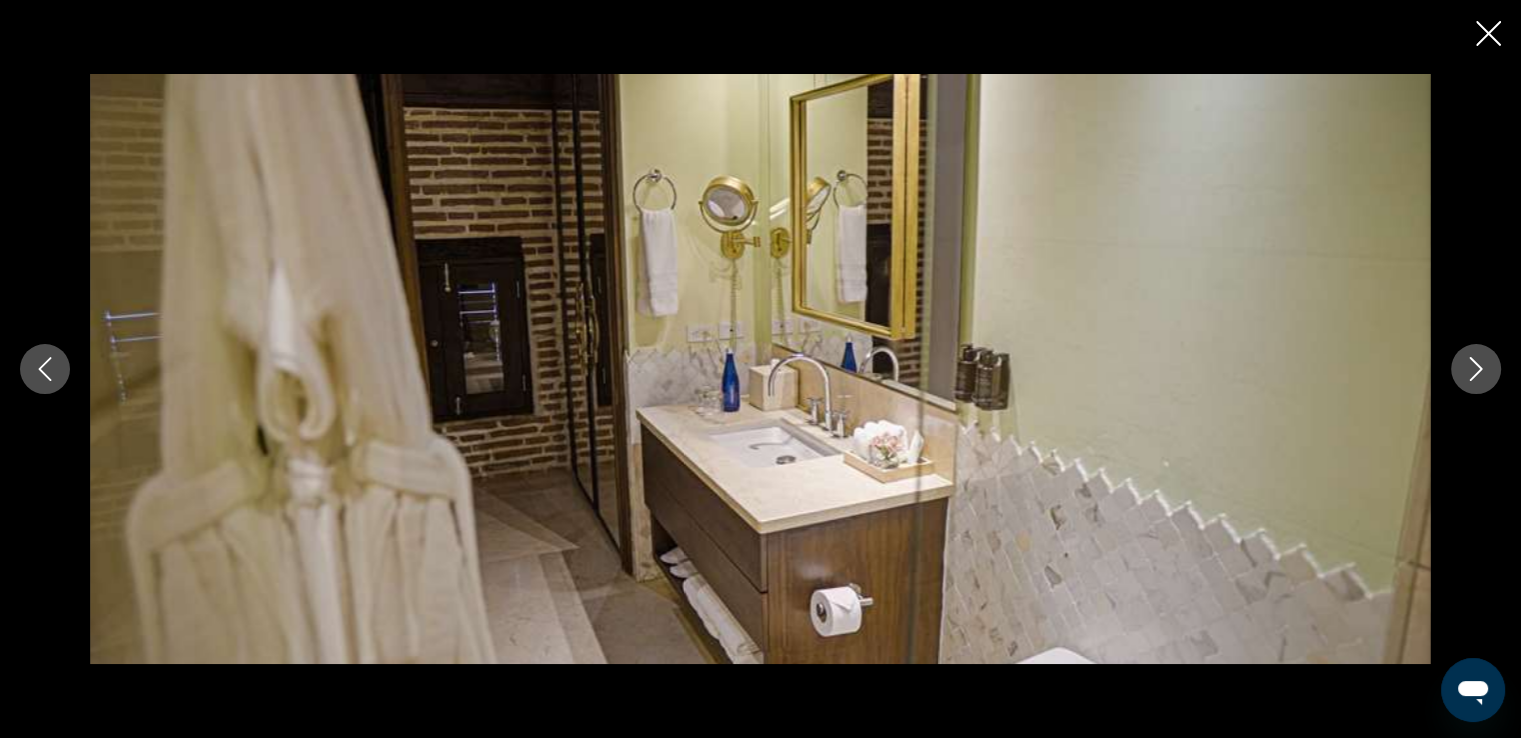 click at bounding box center [1476, 369] 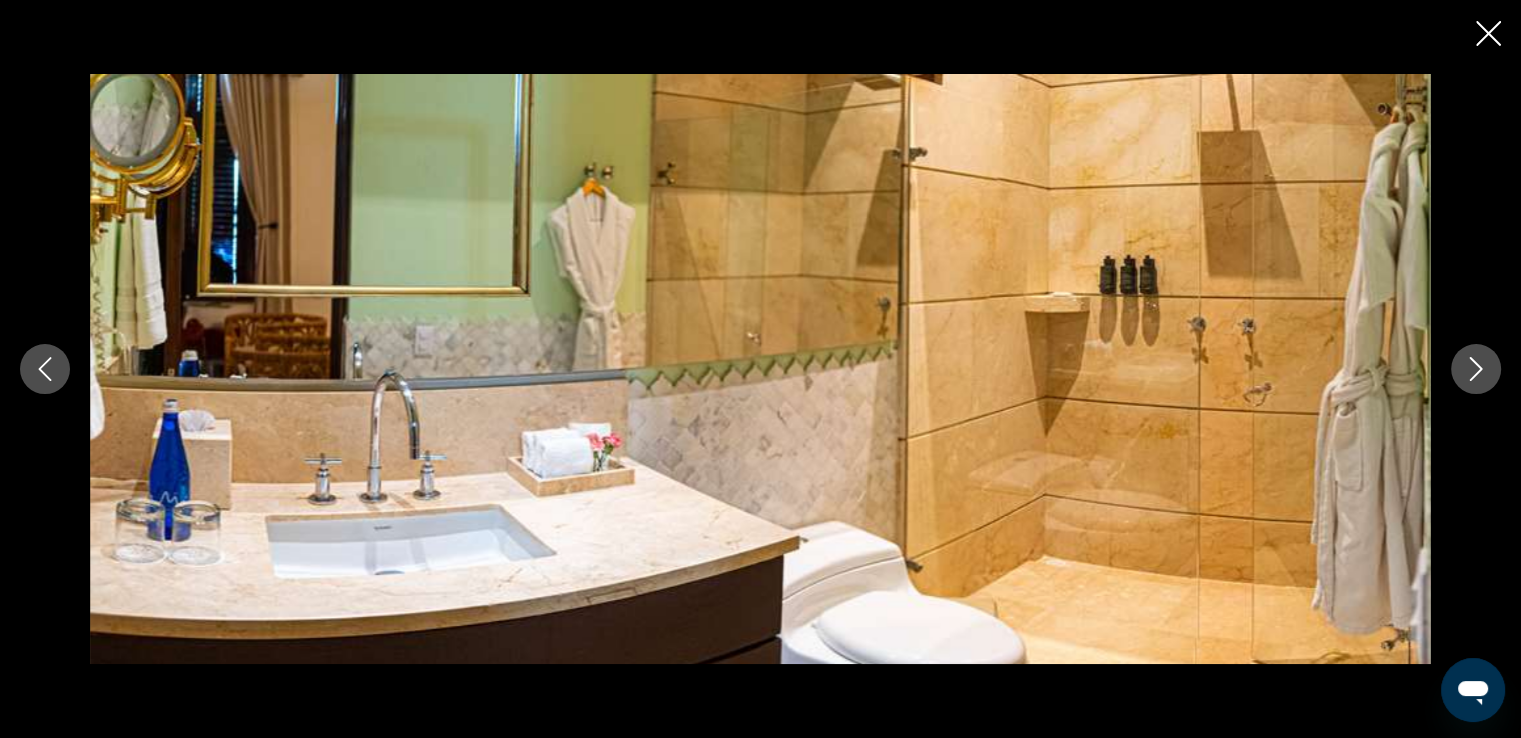 click at bounding box center [1476, 369] 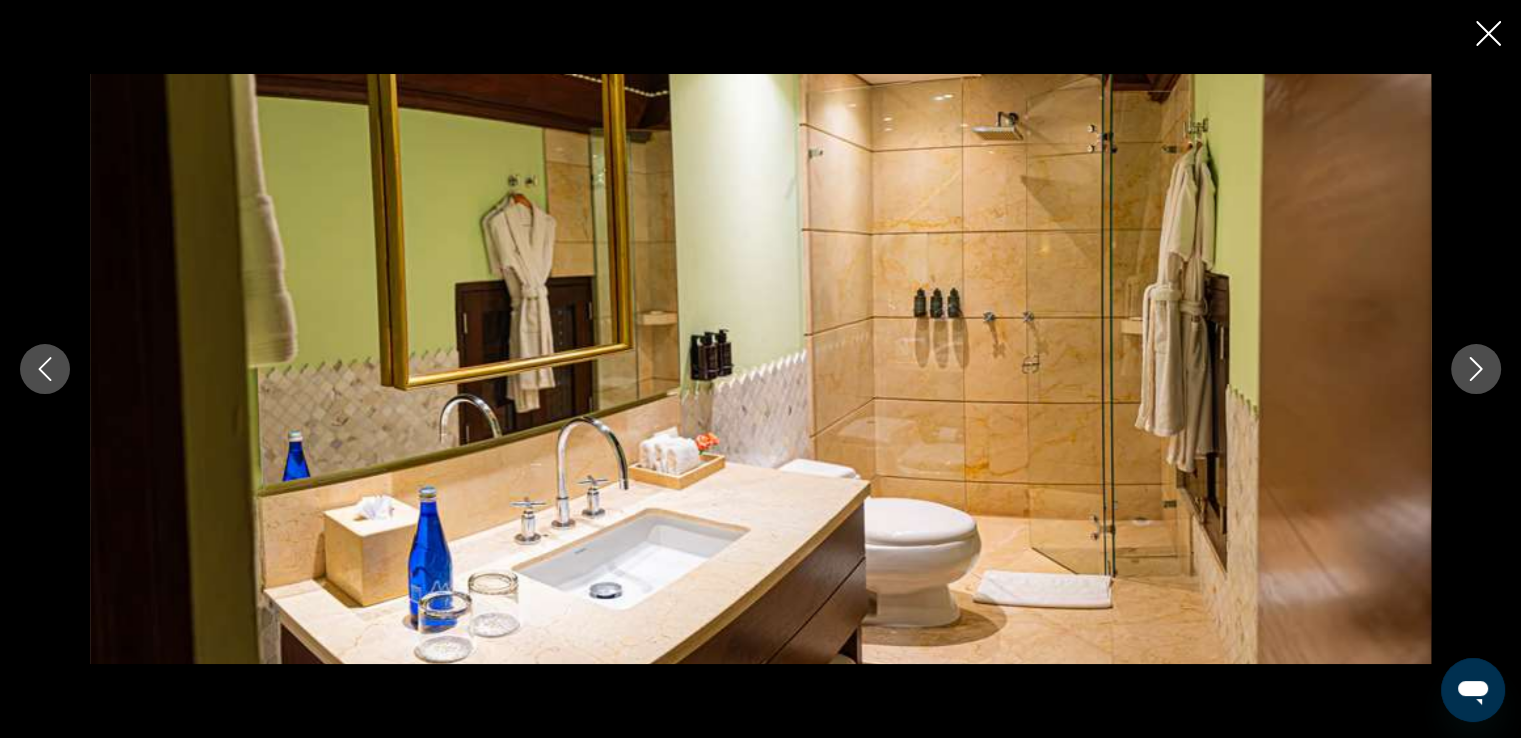 click at bounding box center [1476, 369] 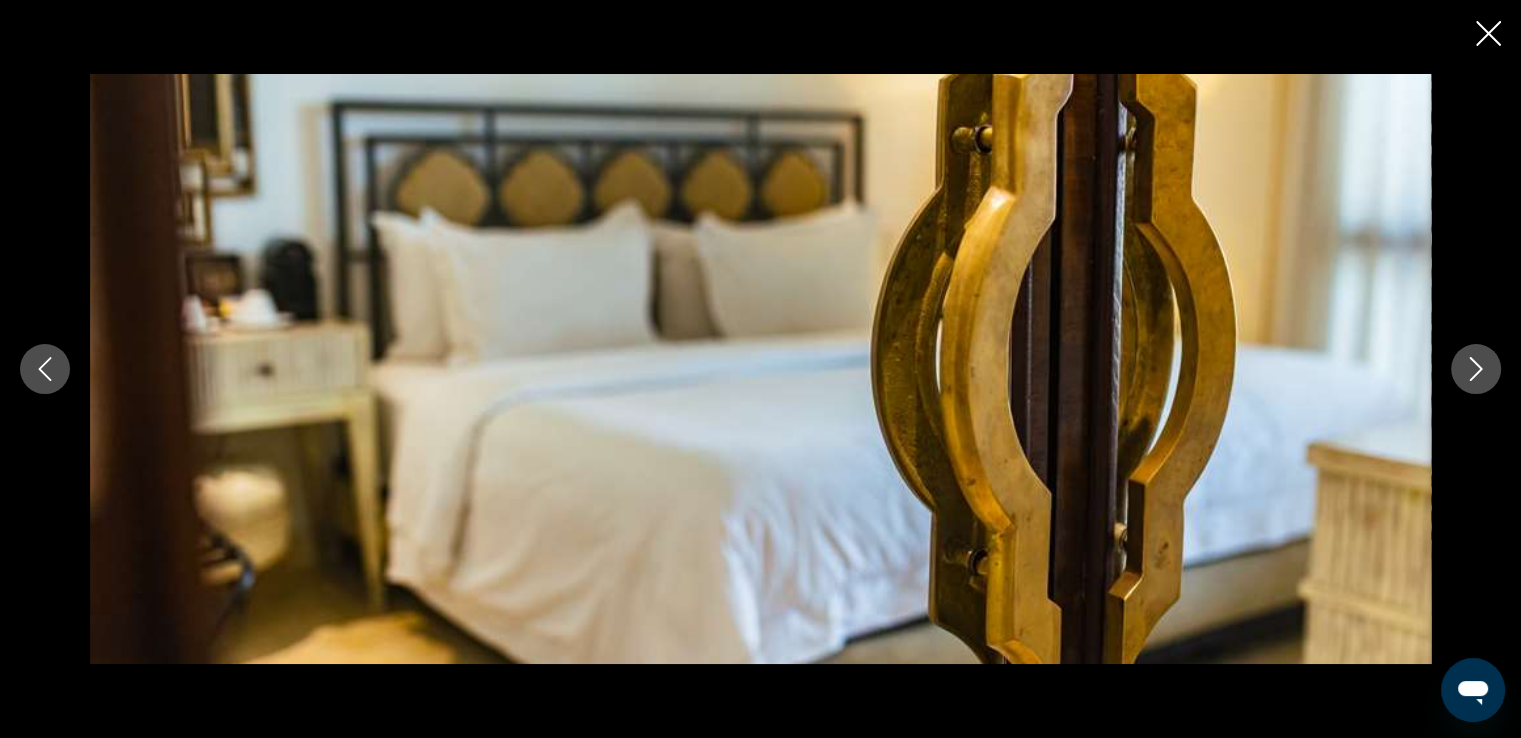click at bounding box center (1476, 369) 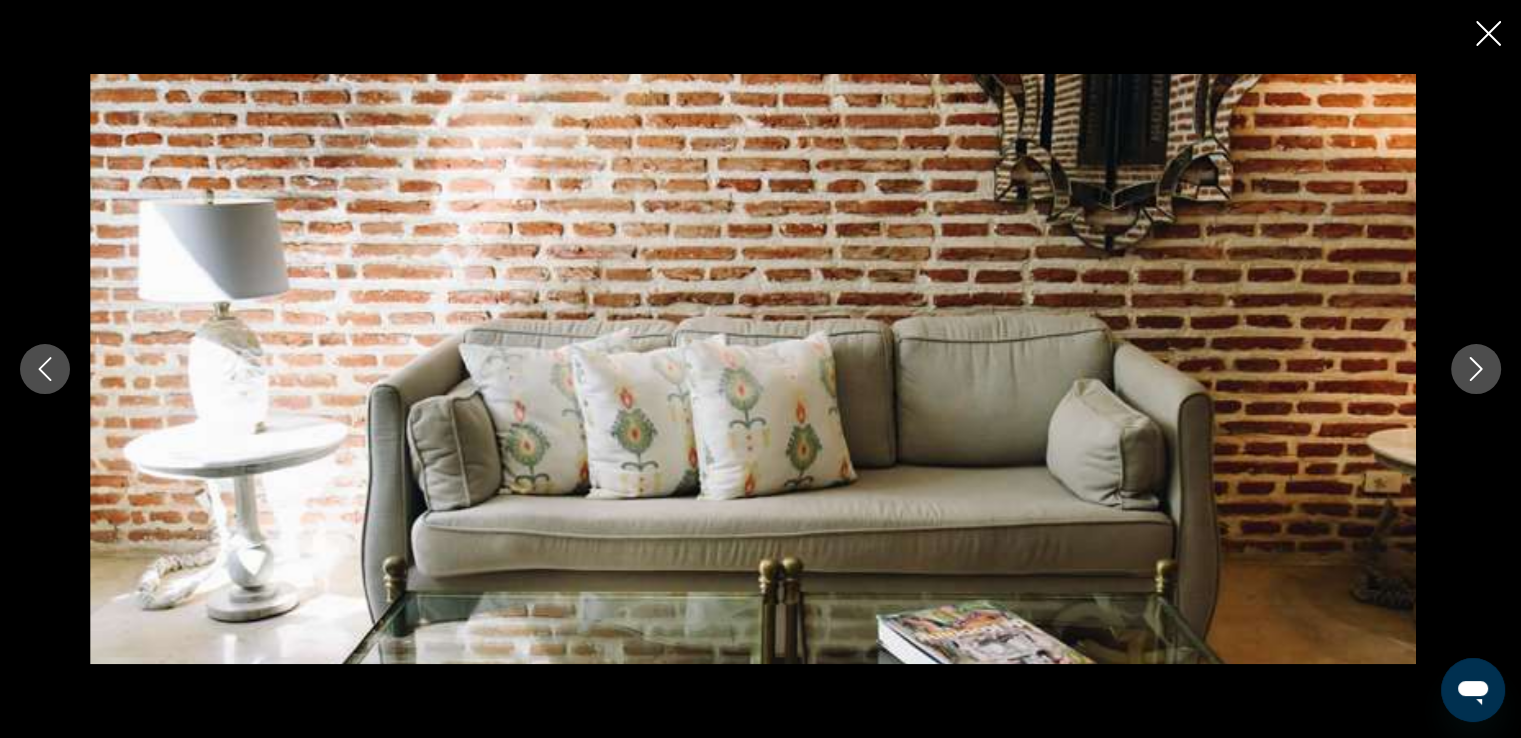 click at bounding box center [1476, 369] 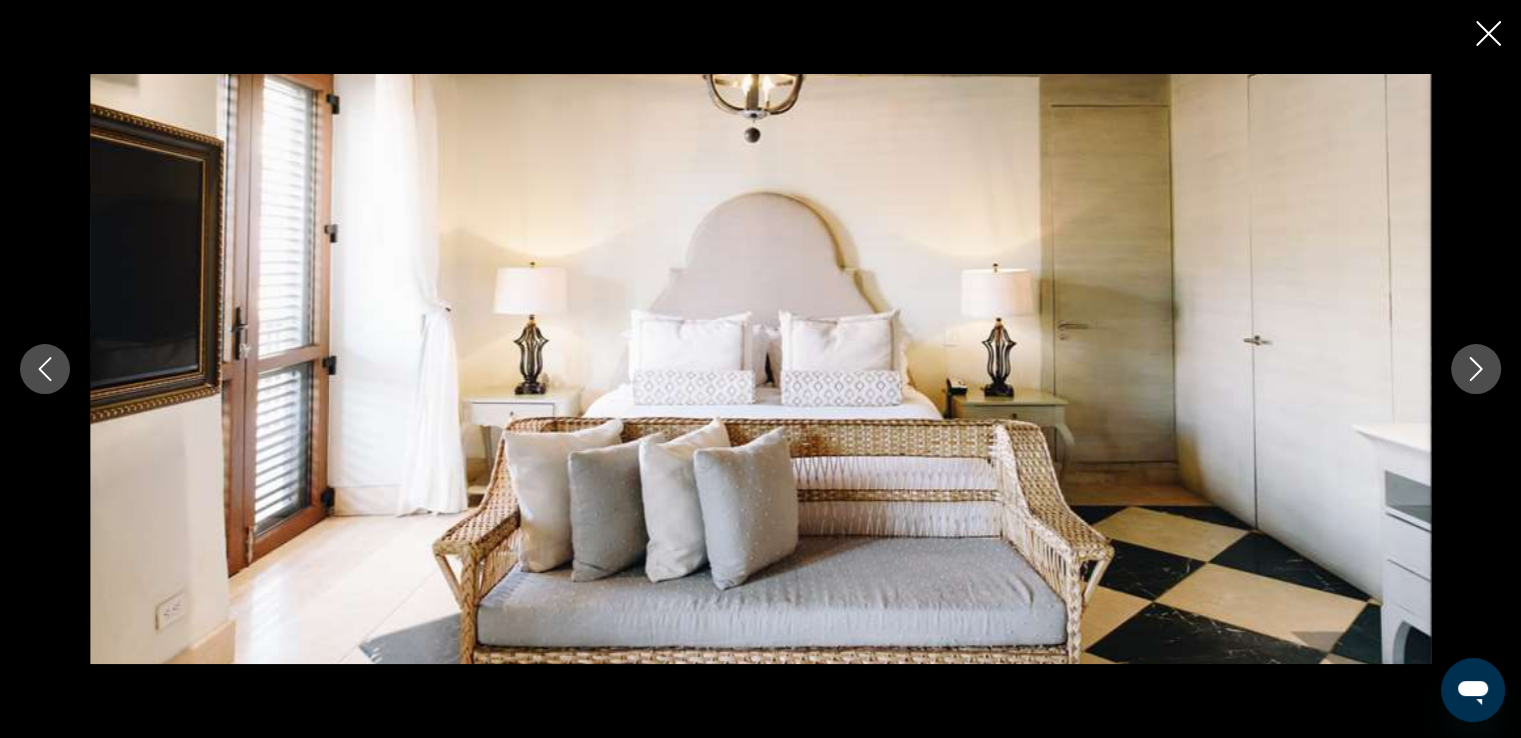 click at bounding box center [1476, 369] 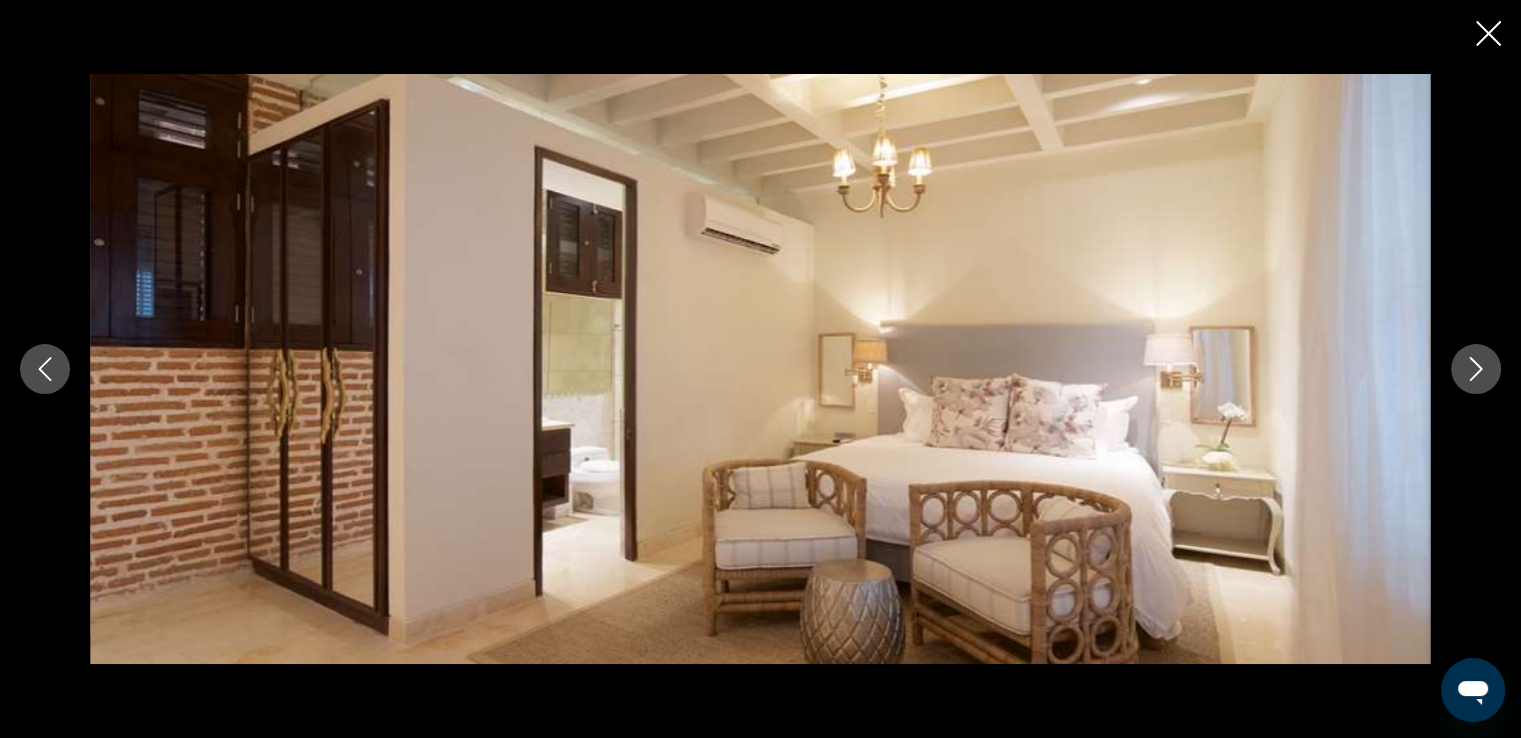 click at bounding box center (1476, 369) 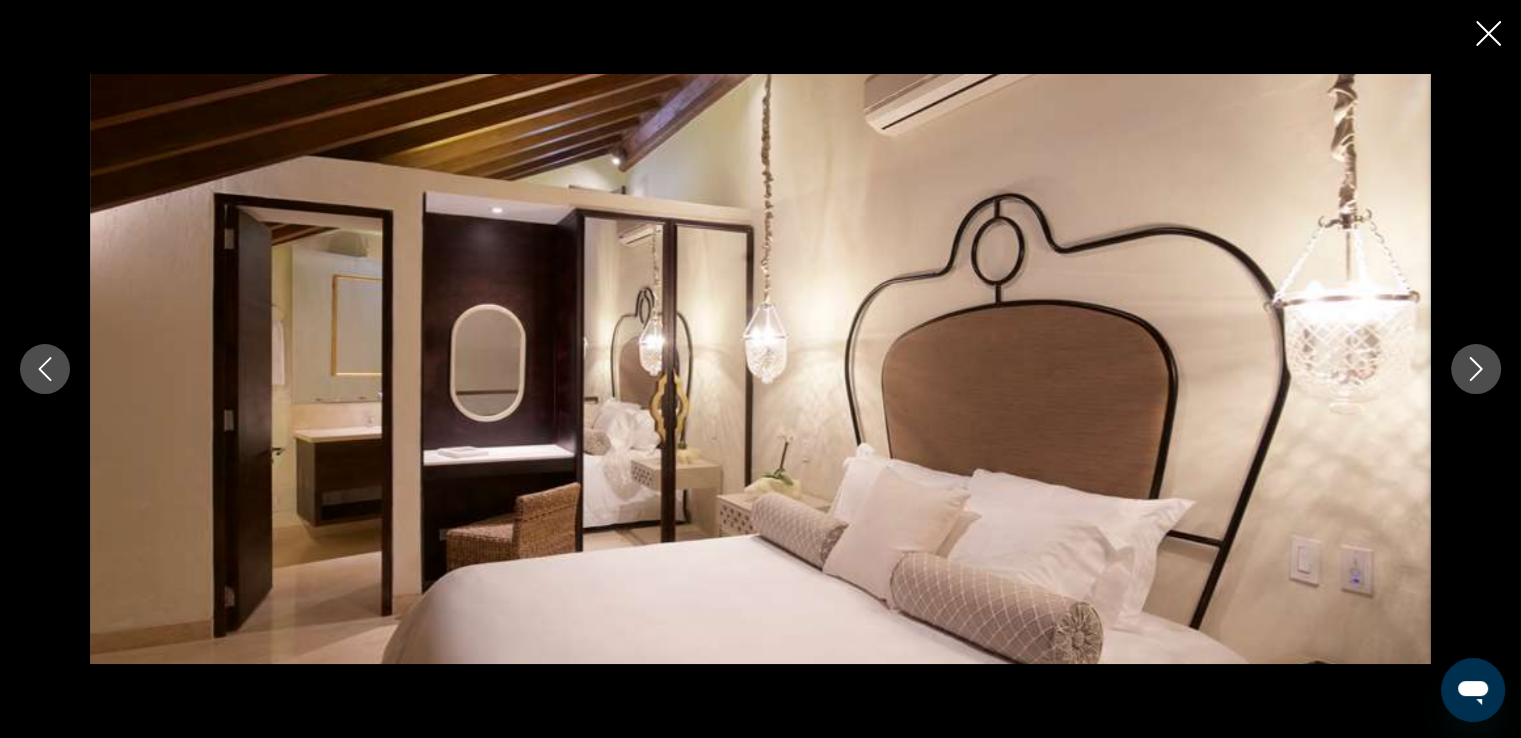 click at bounding box center (1476, 369) 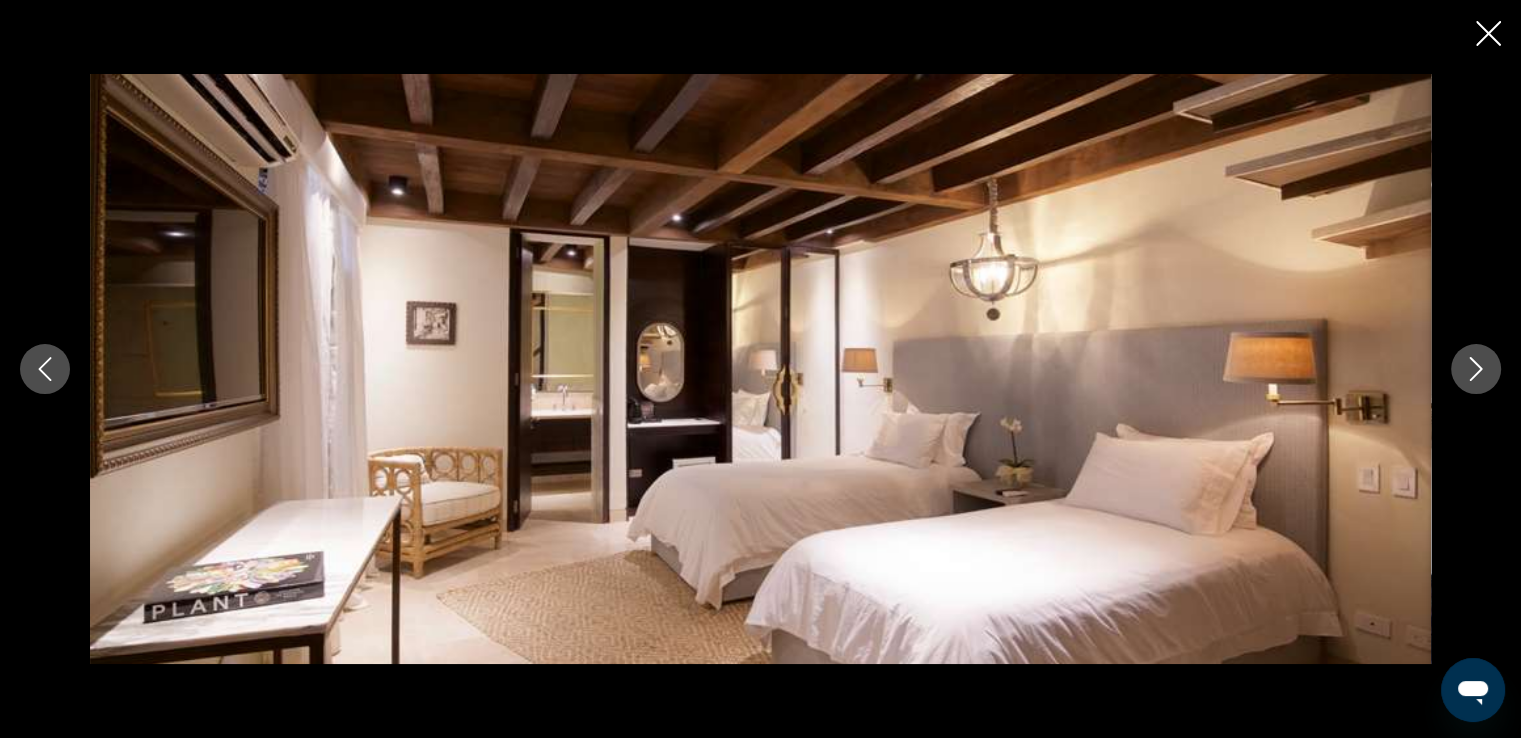 click at bounding box center [1476, 369] 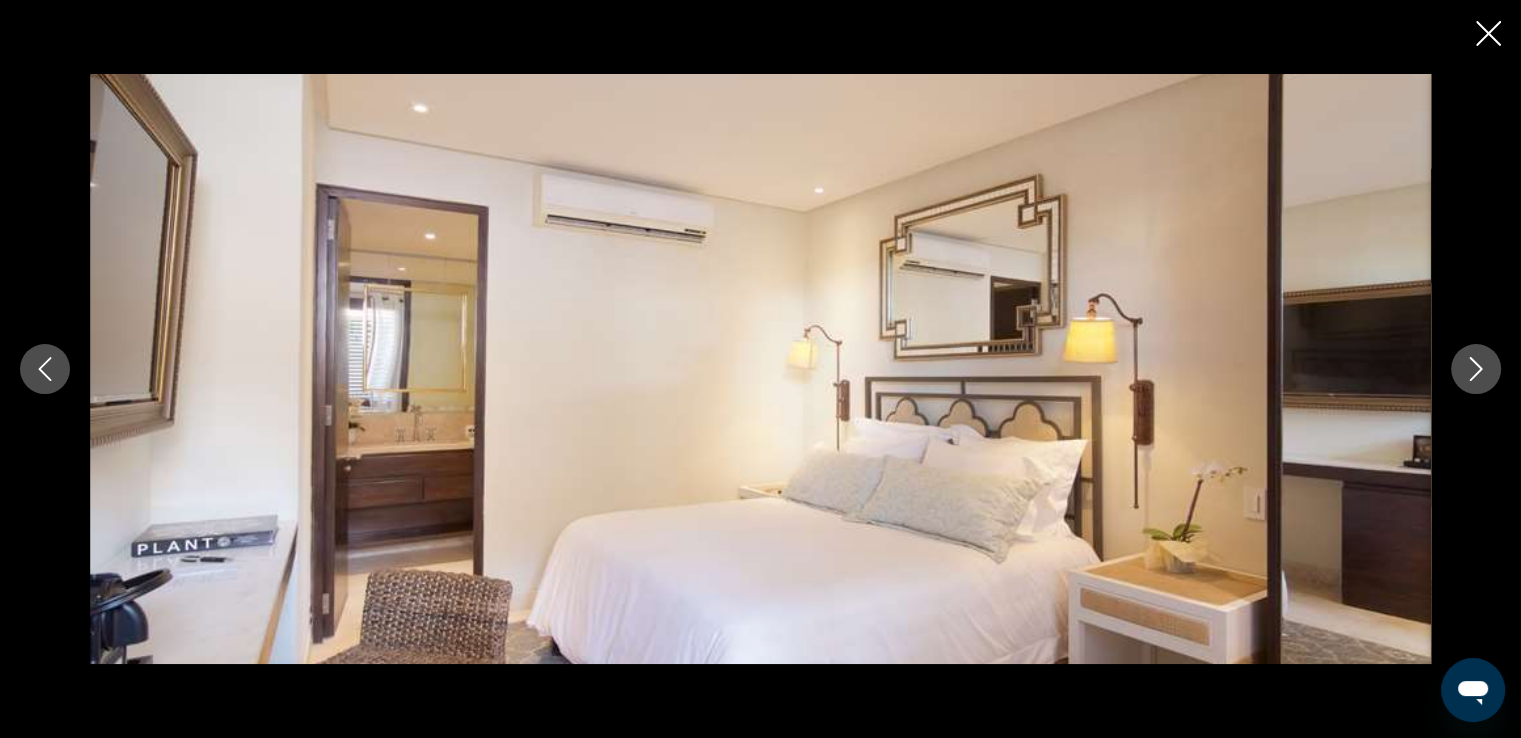 click at bounding box center [1476, 369] 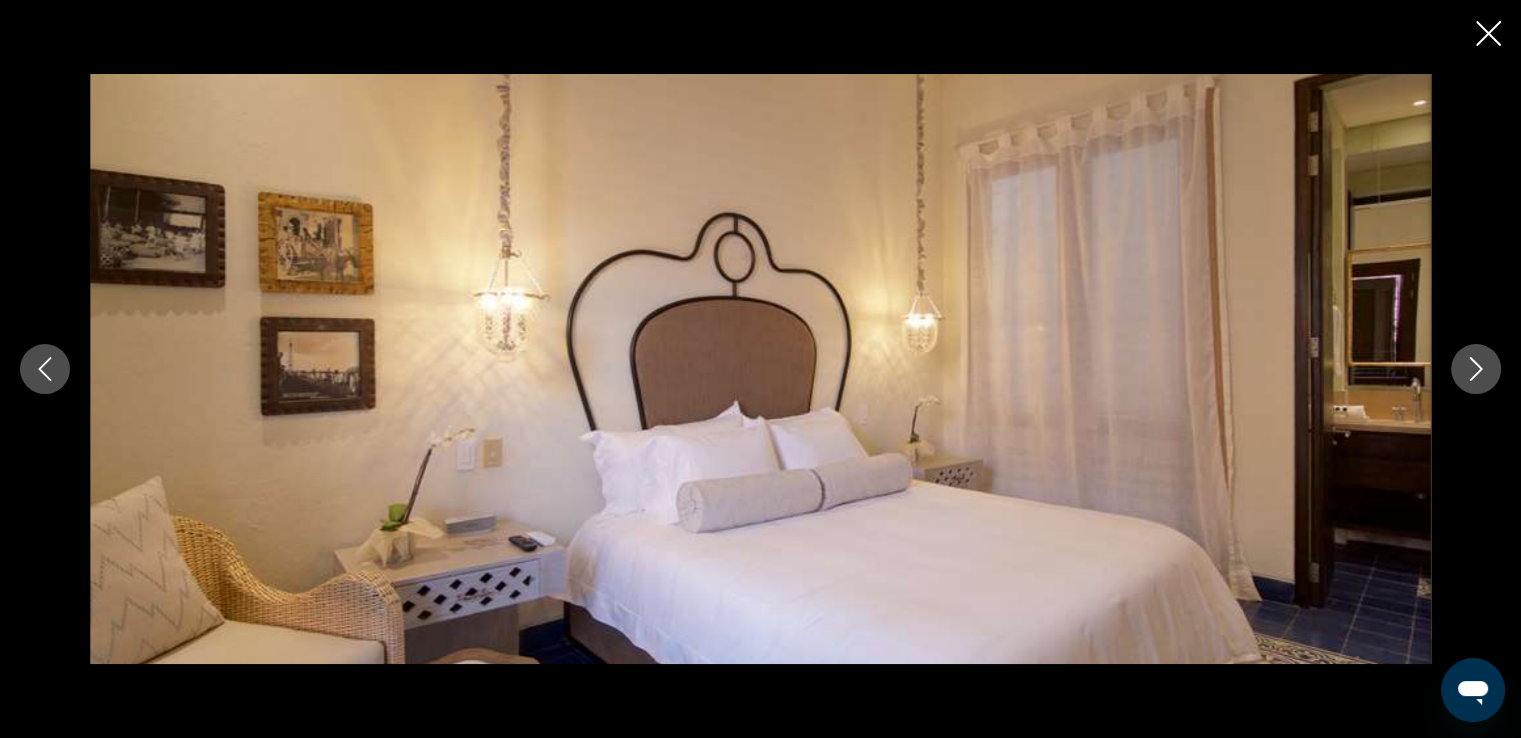click at bounding box center (1488, 33) 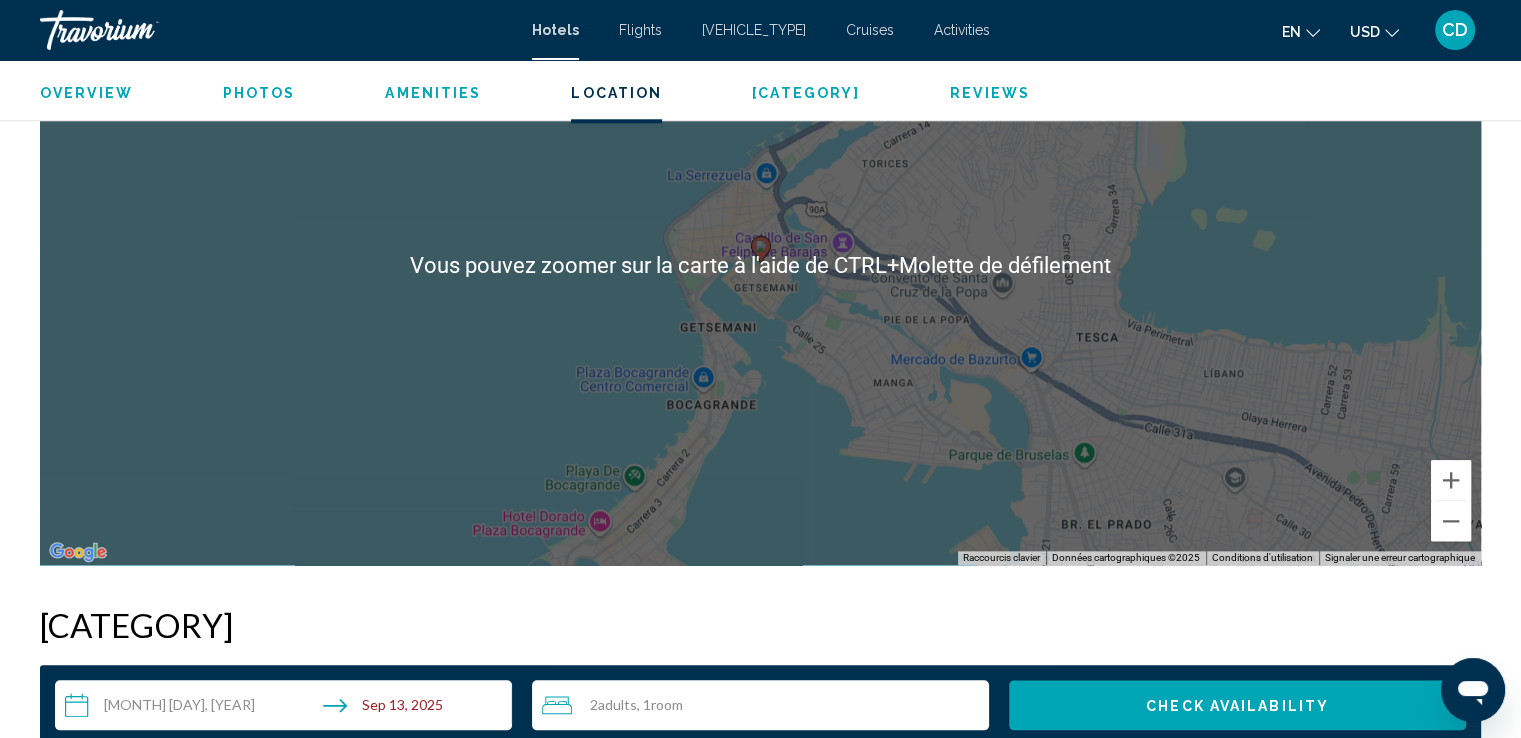 scroll, scrollTop: 2016, scrollLeft: 0, axis: vertical 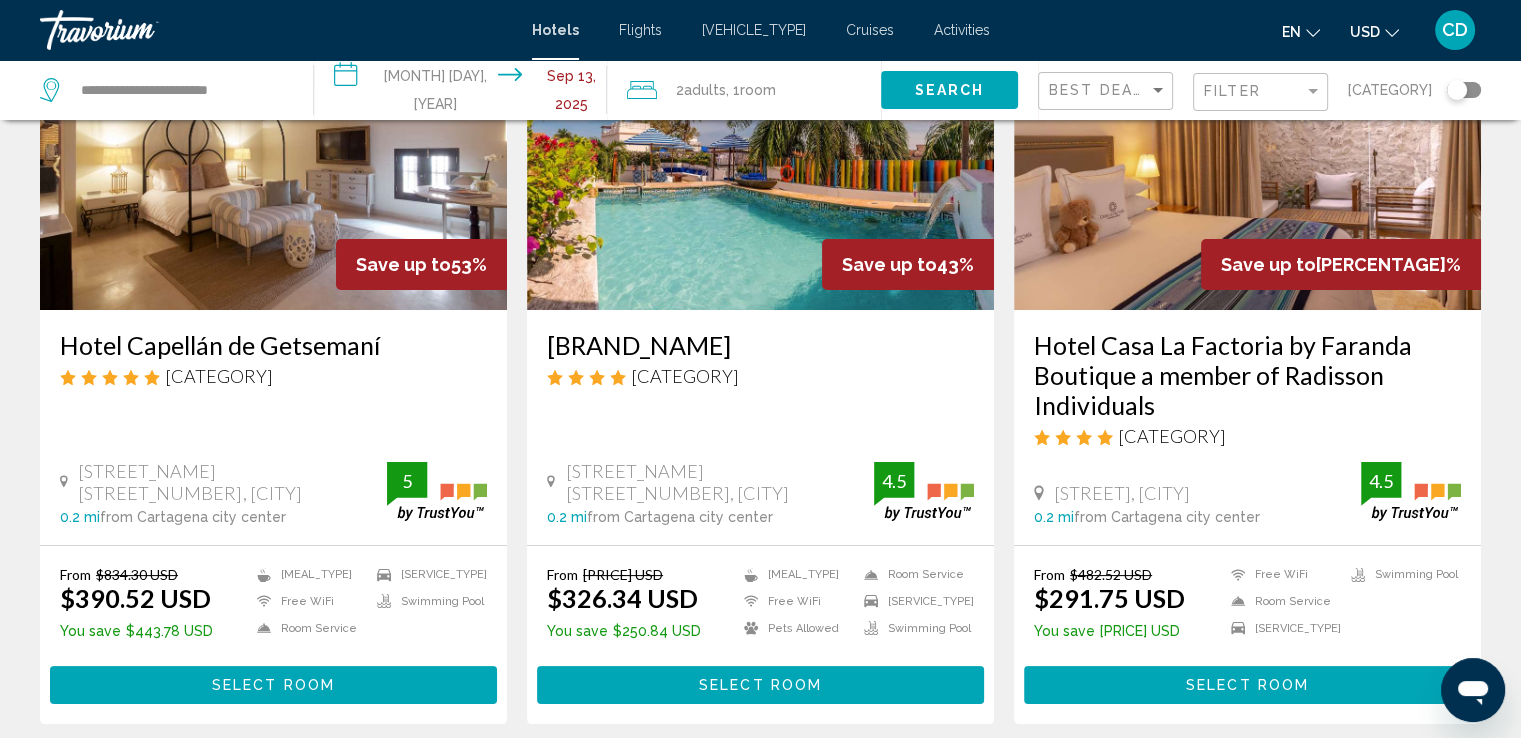 click on "Hotel Casa La Factoria by Faranda Boutique a member of Radisson Individuals" at bounding box center (1247, 375) 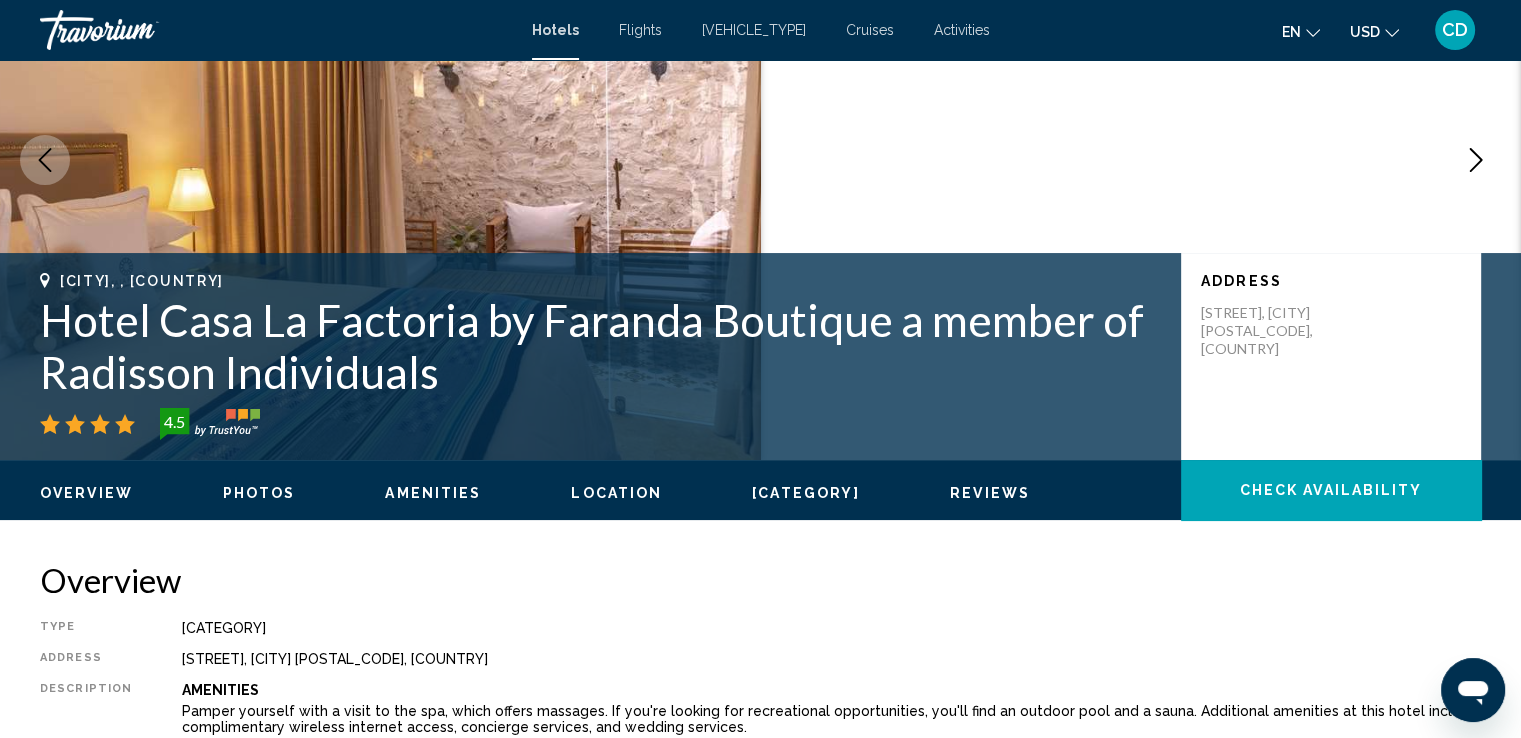 scroll, scrollTop: 0, scrollLeft: 0, axis: both 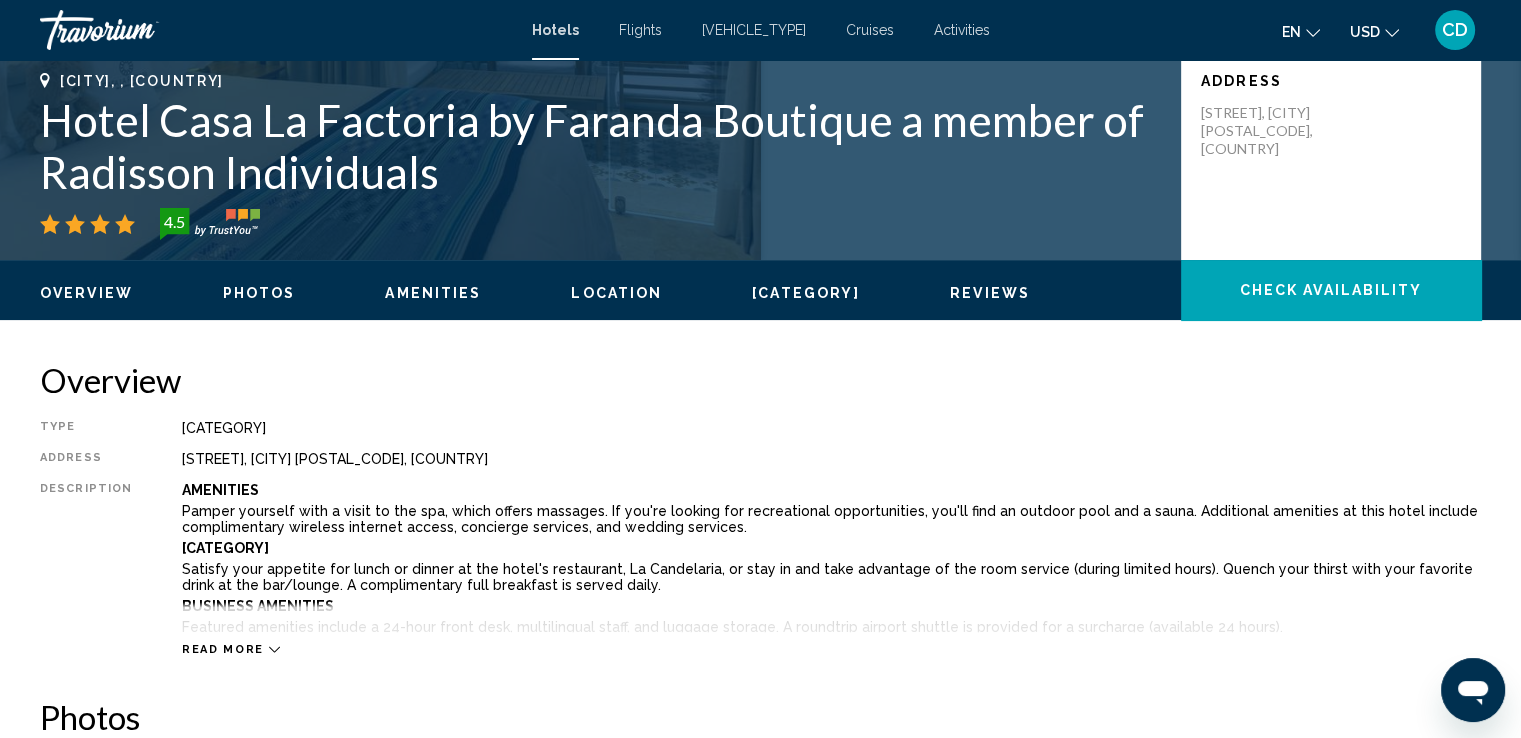 click on "Photos" at bounding box center (259, 293) 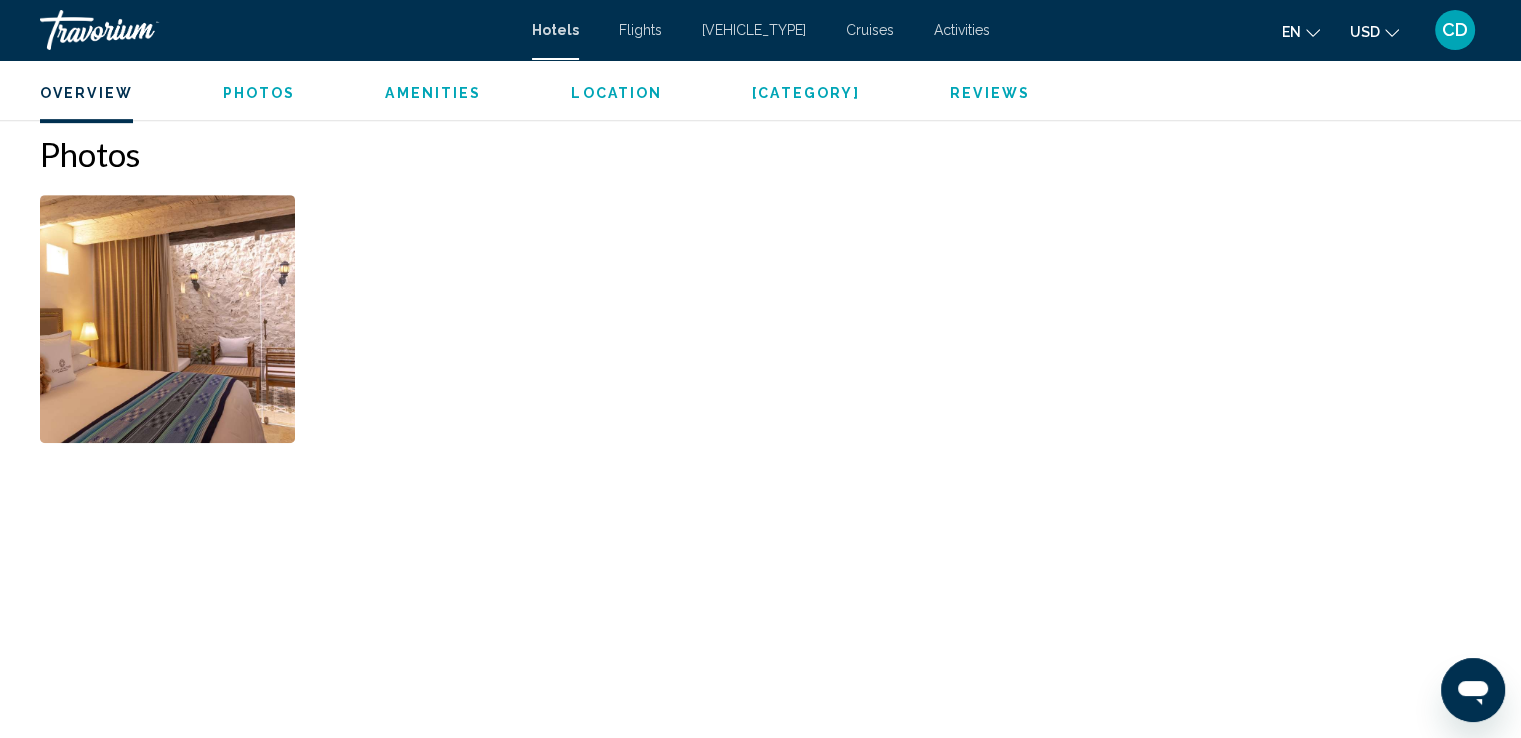 scroll, scrollTop: 976, scrollLeft: 0, axis: vertical 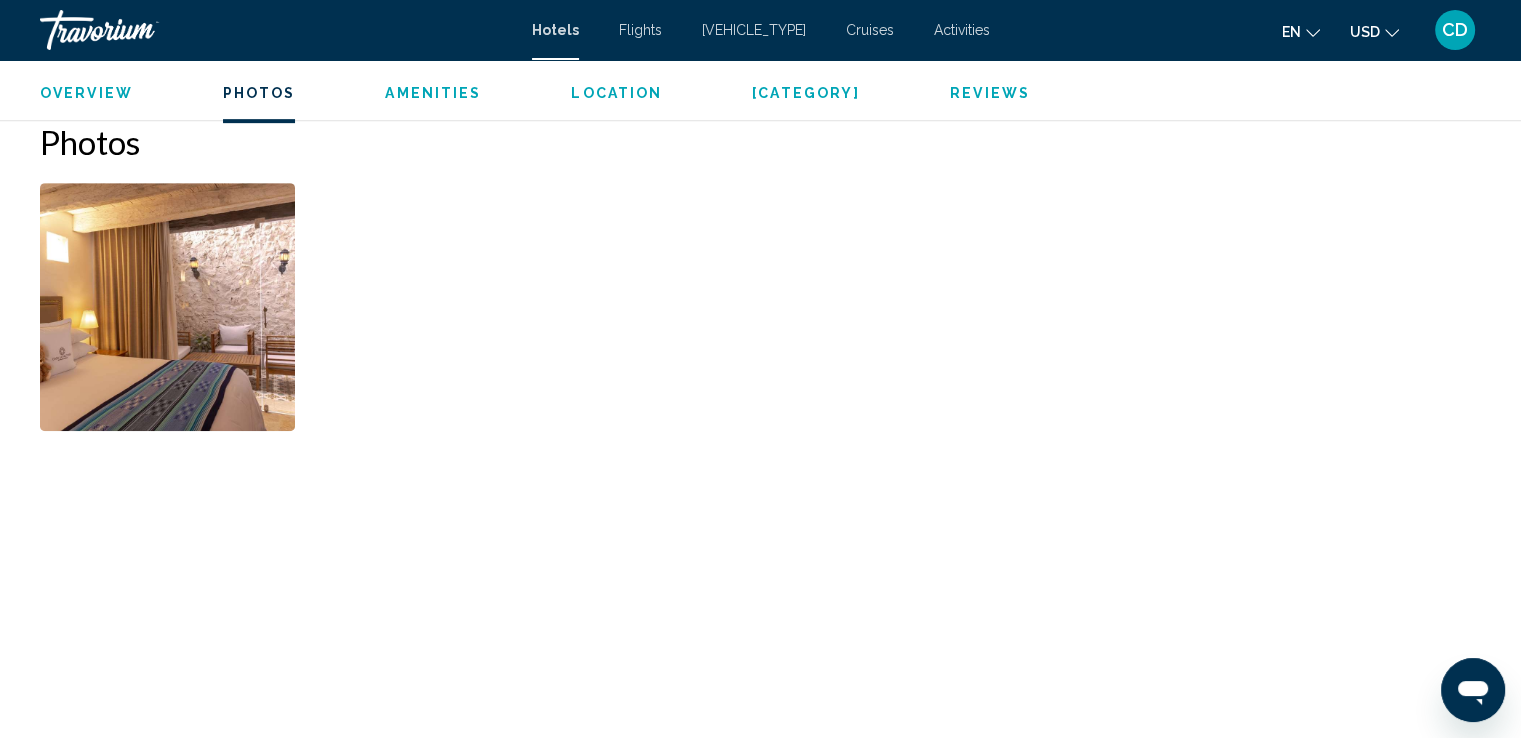 click at bounding box center [167, 307] 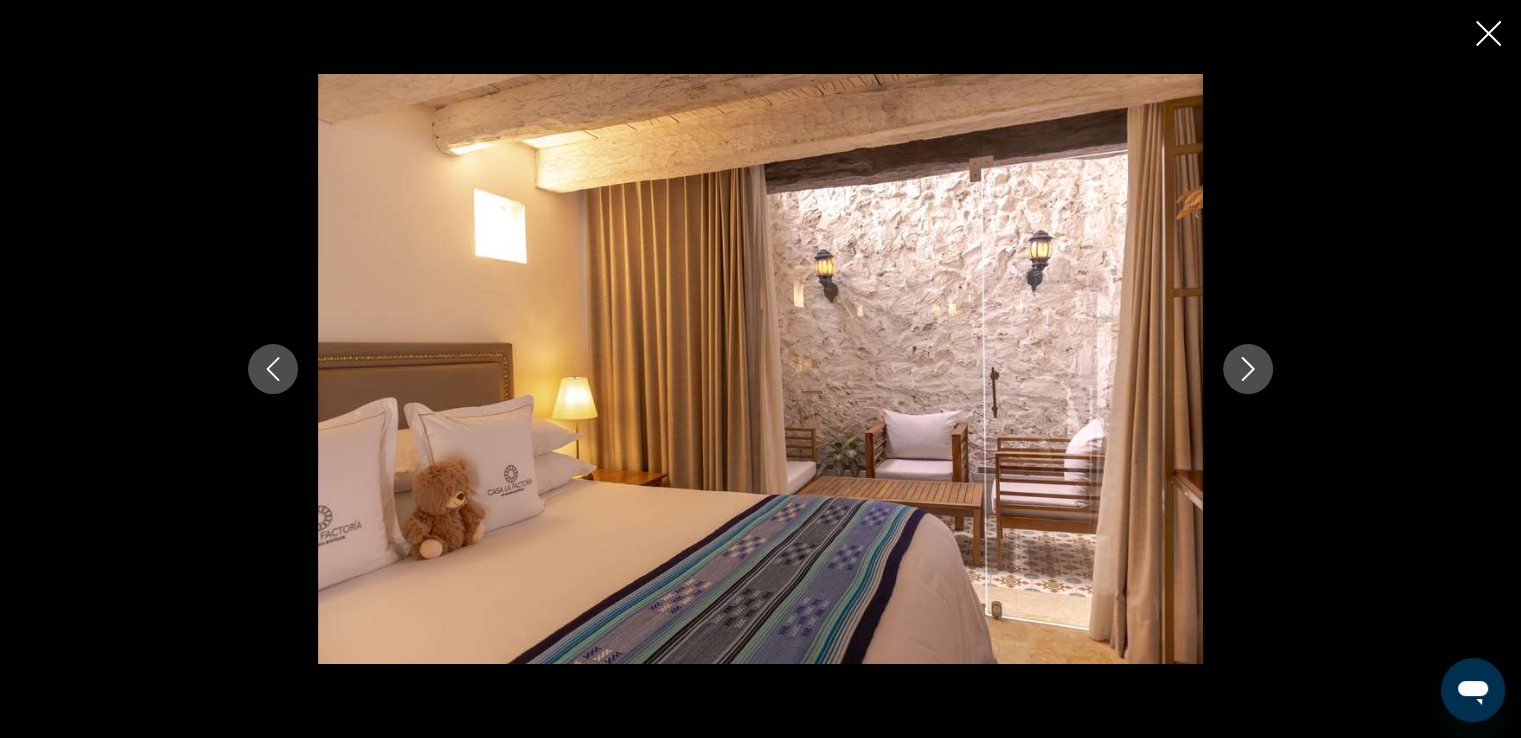 click at bounding box center (1248, 369) 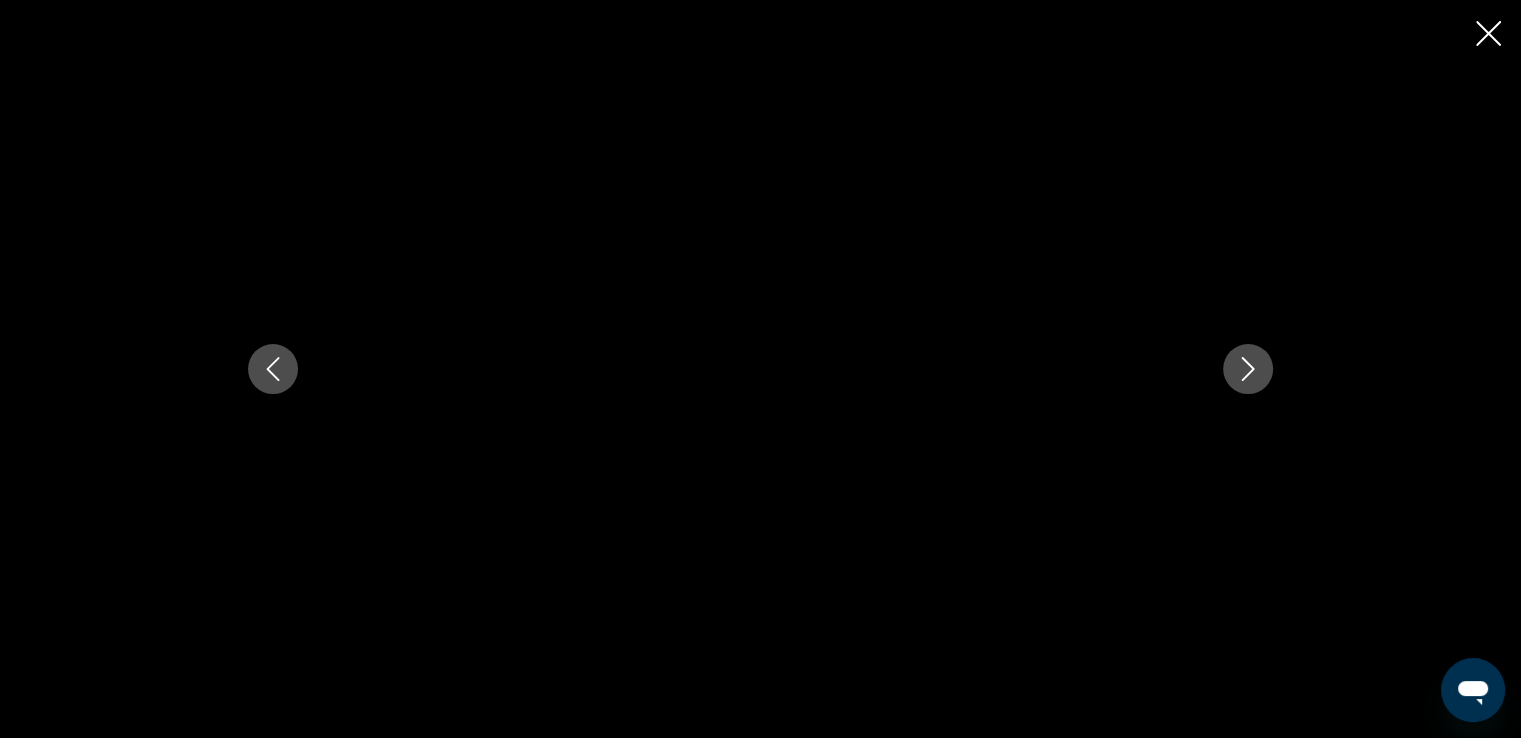click at bounding box center (1248, 369) 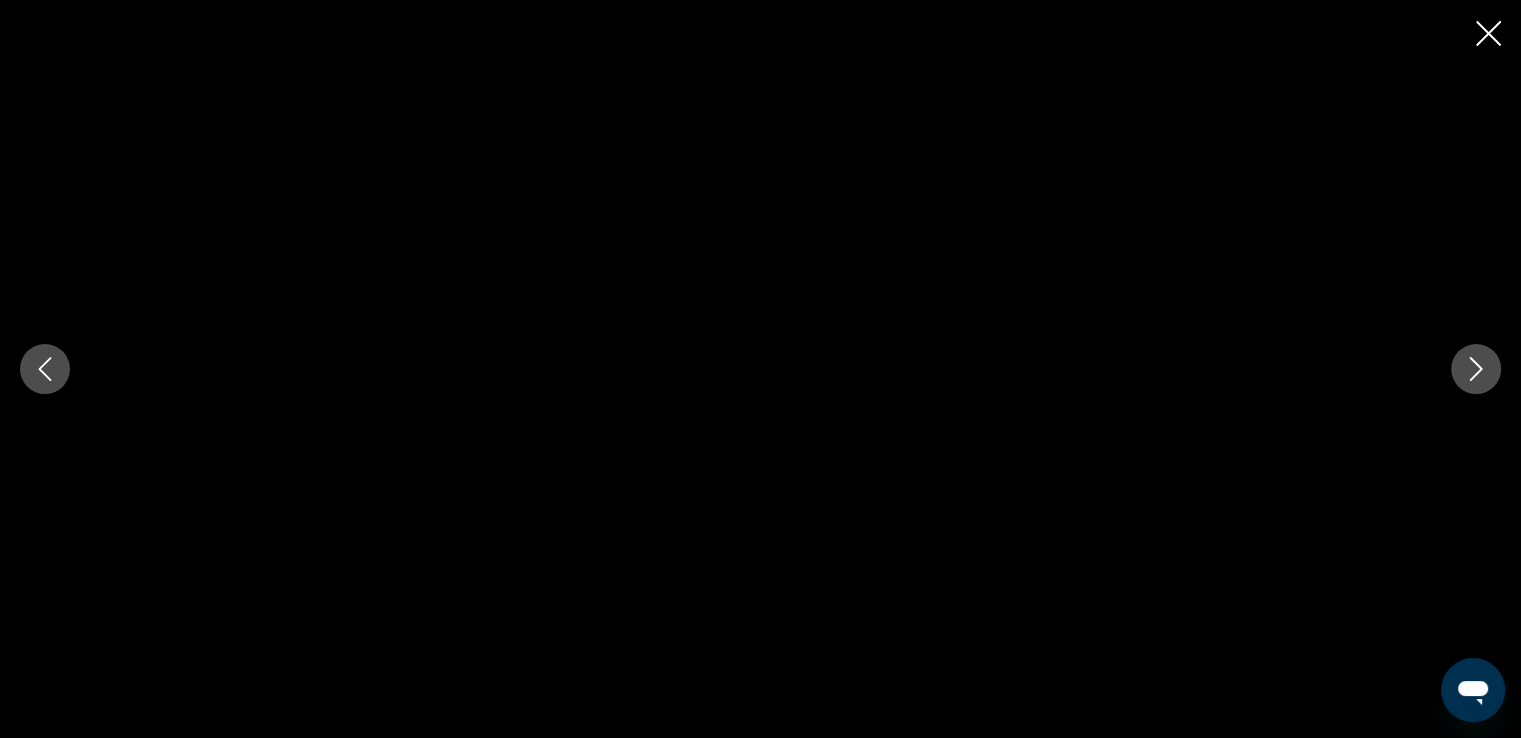 click at bounding box center (1476, 369) 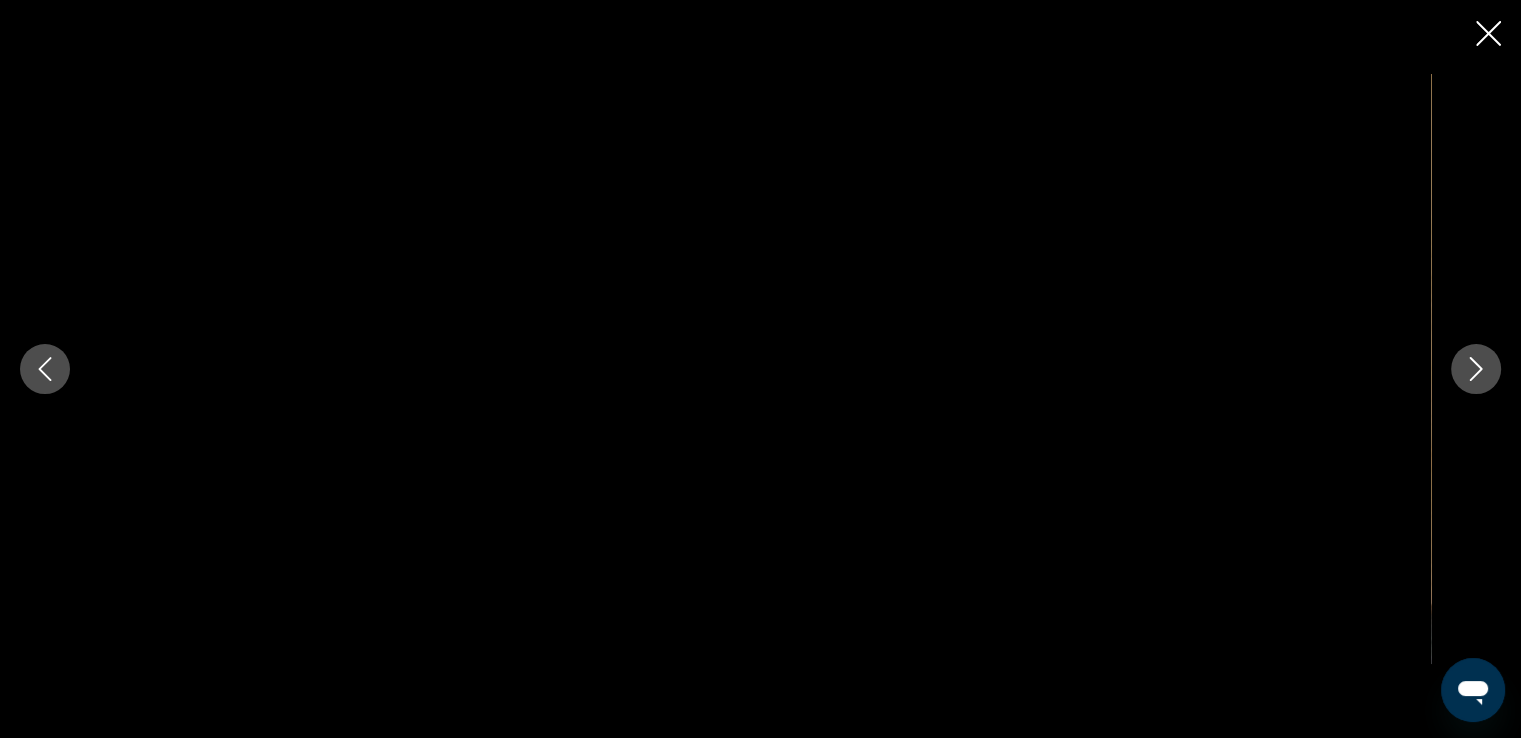 click at bounding box center [1476, 369] 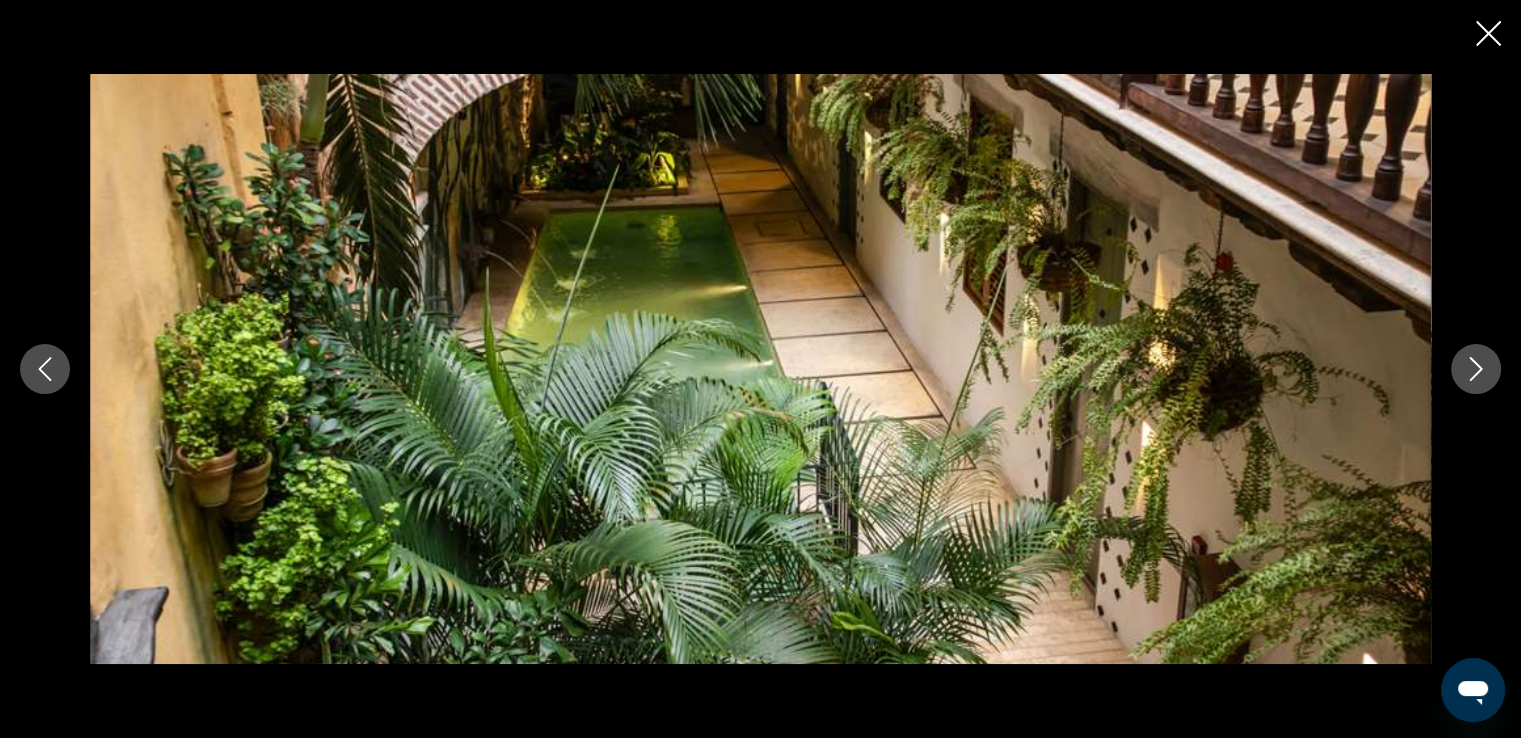 click at bounding box center (1476, 369) 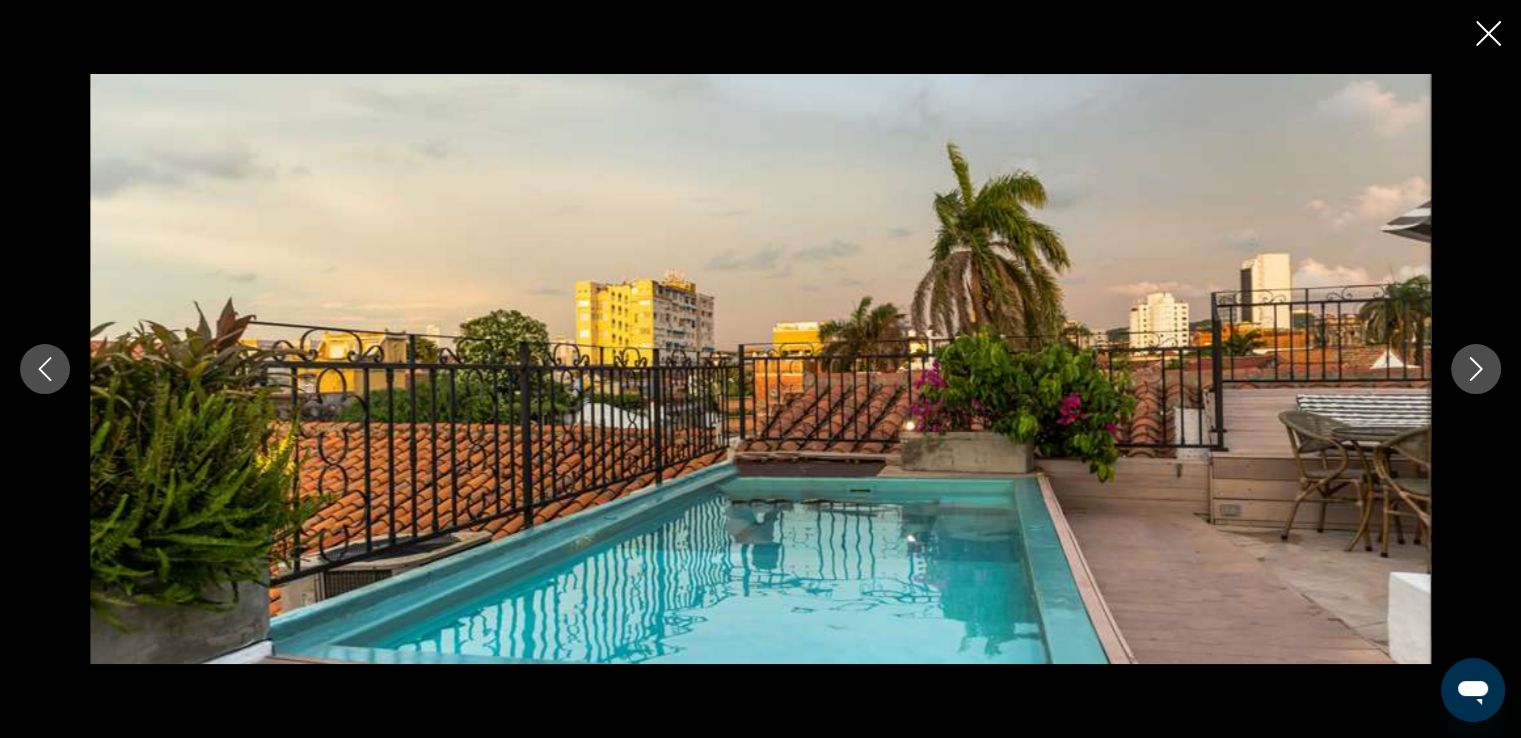 click at bounding box center (1476, 369) 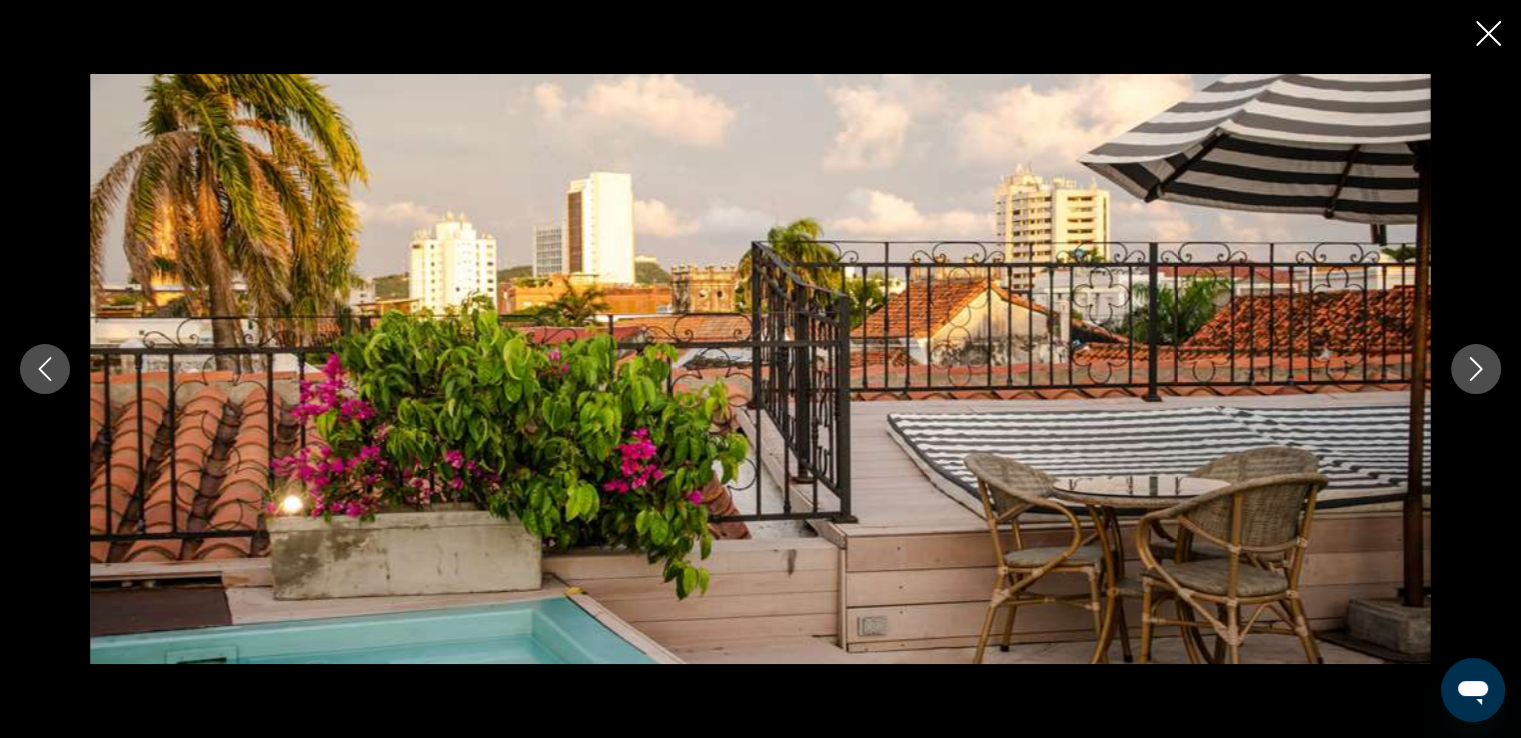click at bounding box center [1476, 369] 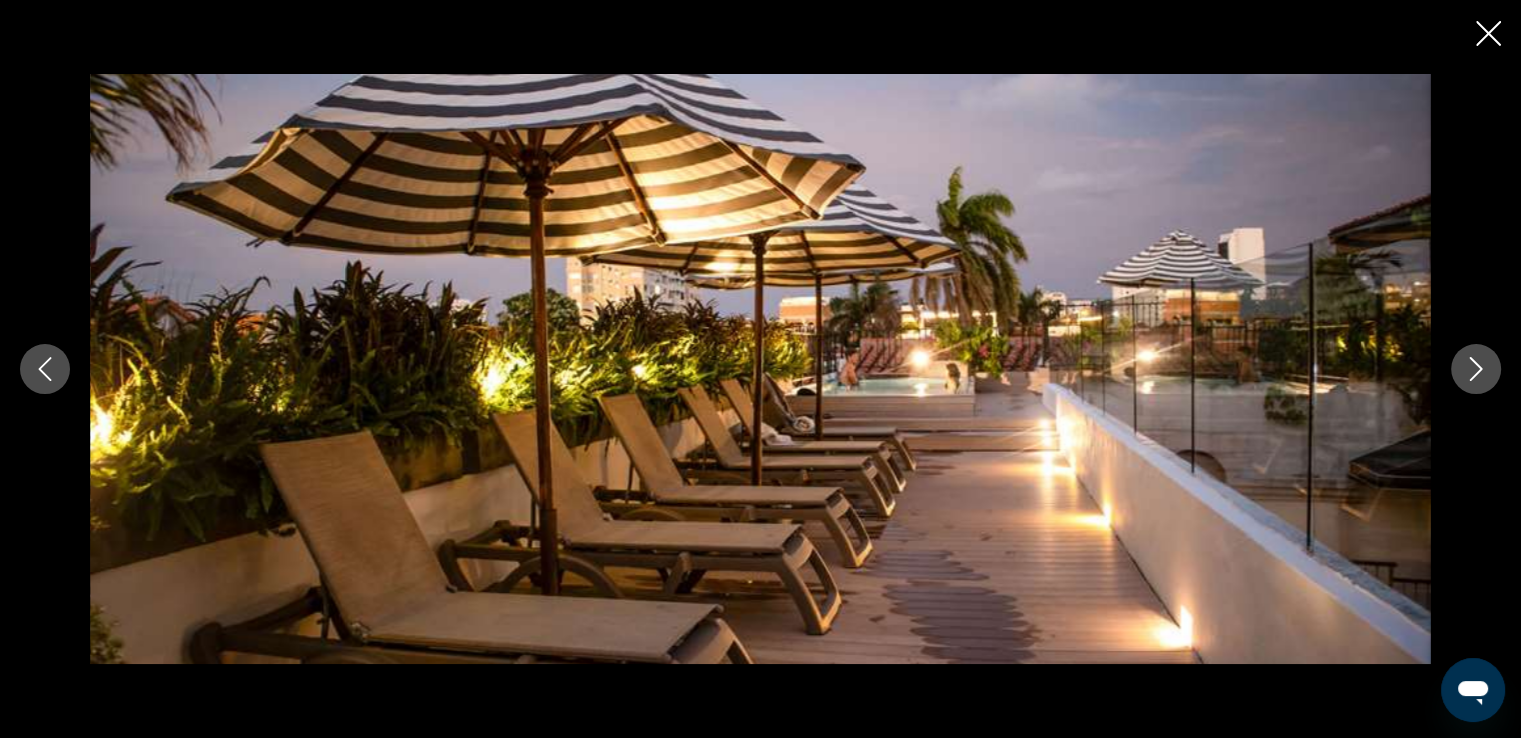 click at bounding box center (1476, 369) 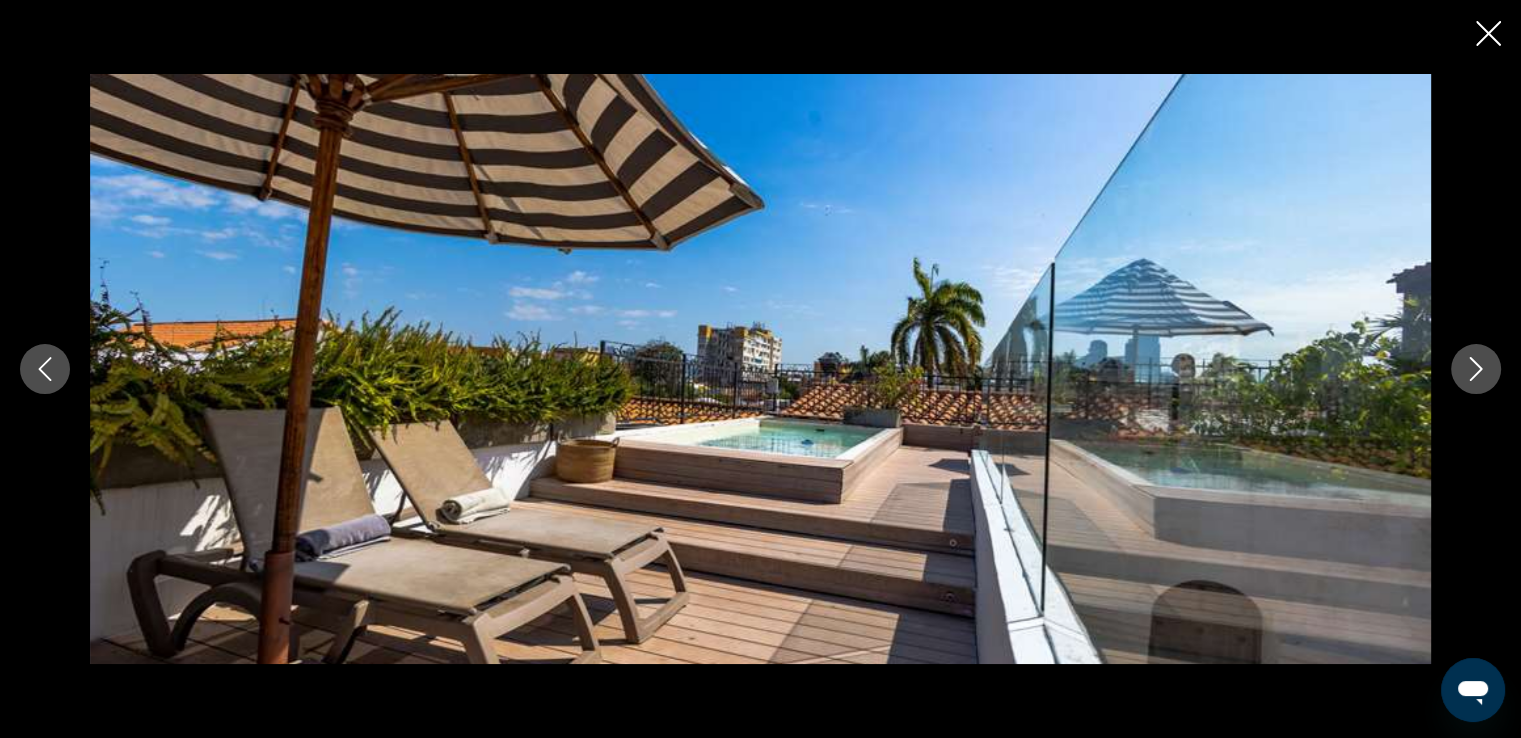 click at bounding box center (1476, 369) 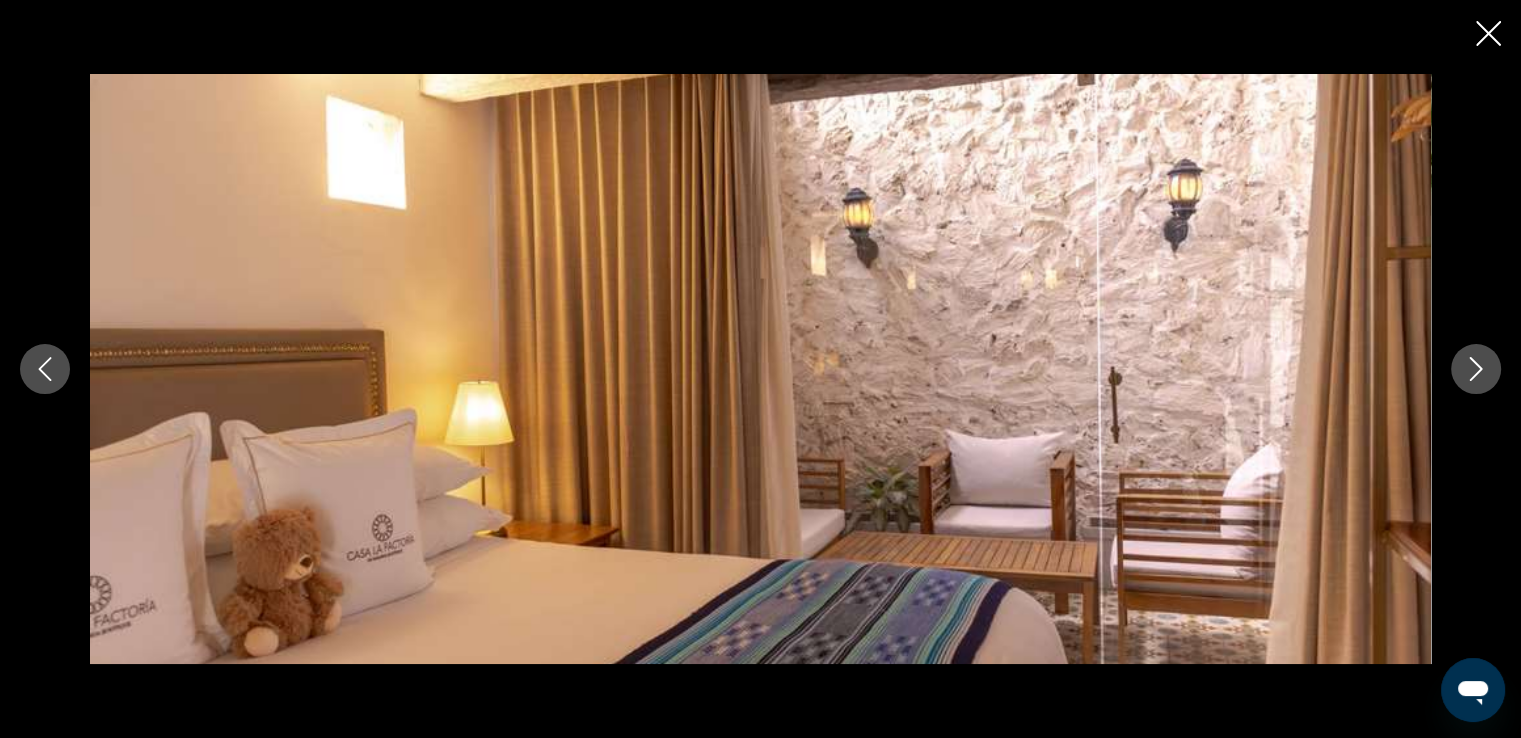 click at bounding box center (1488, 33) 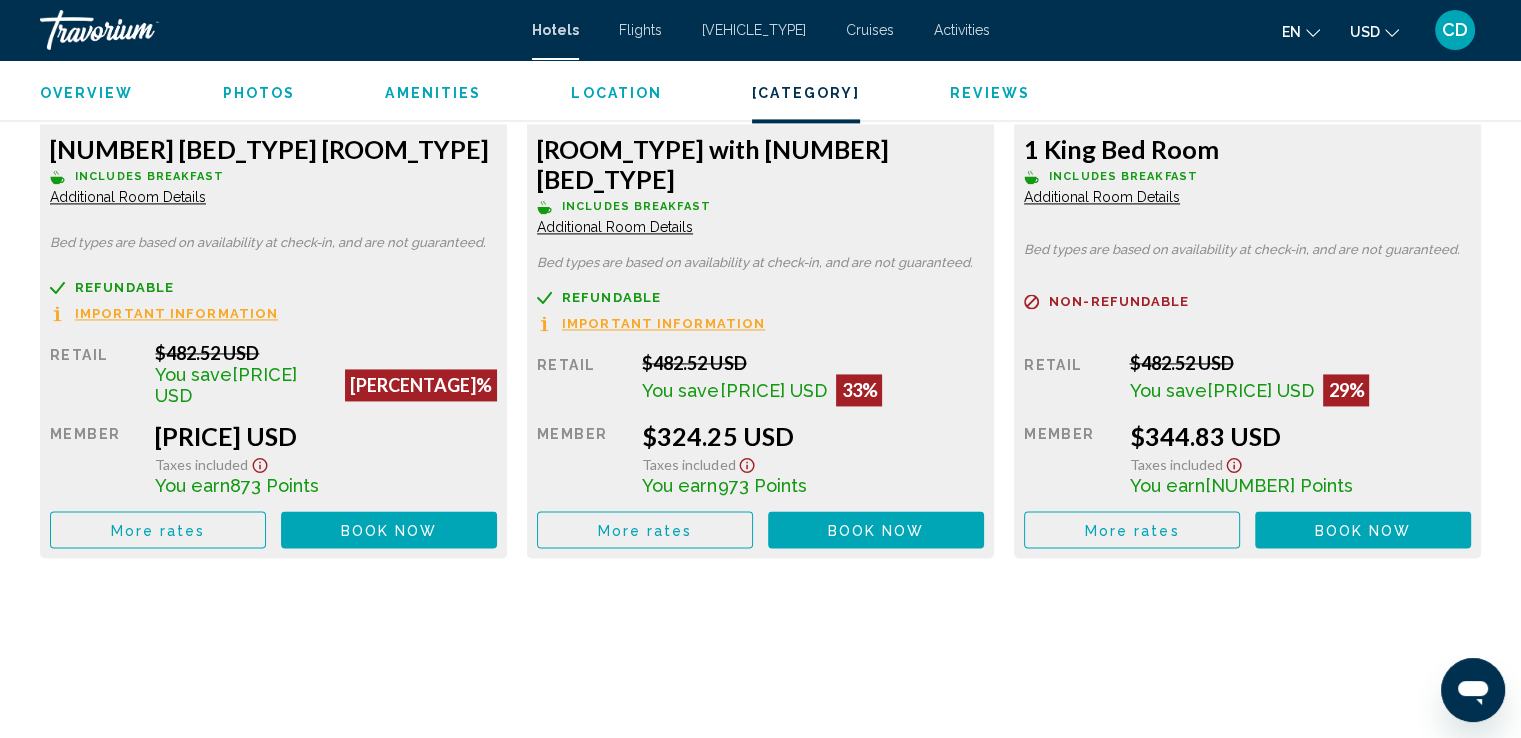 scroll, scrollTop: 2676, scrollLeft: 0, axis: vertical 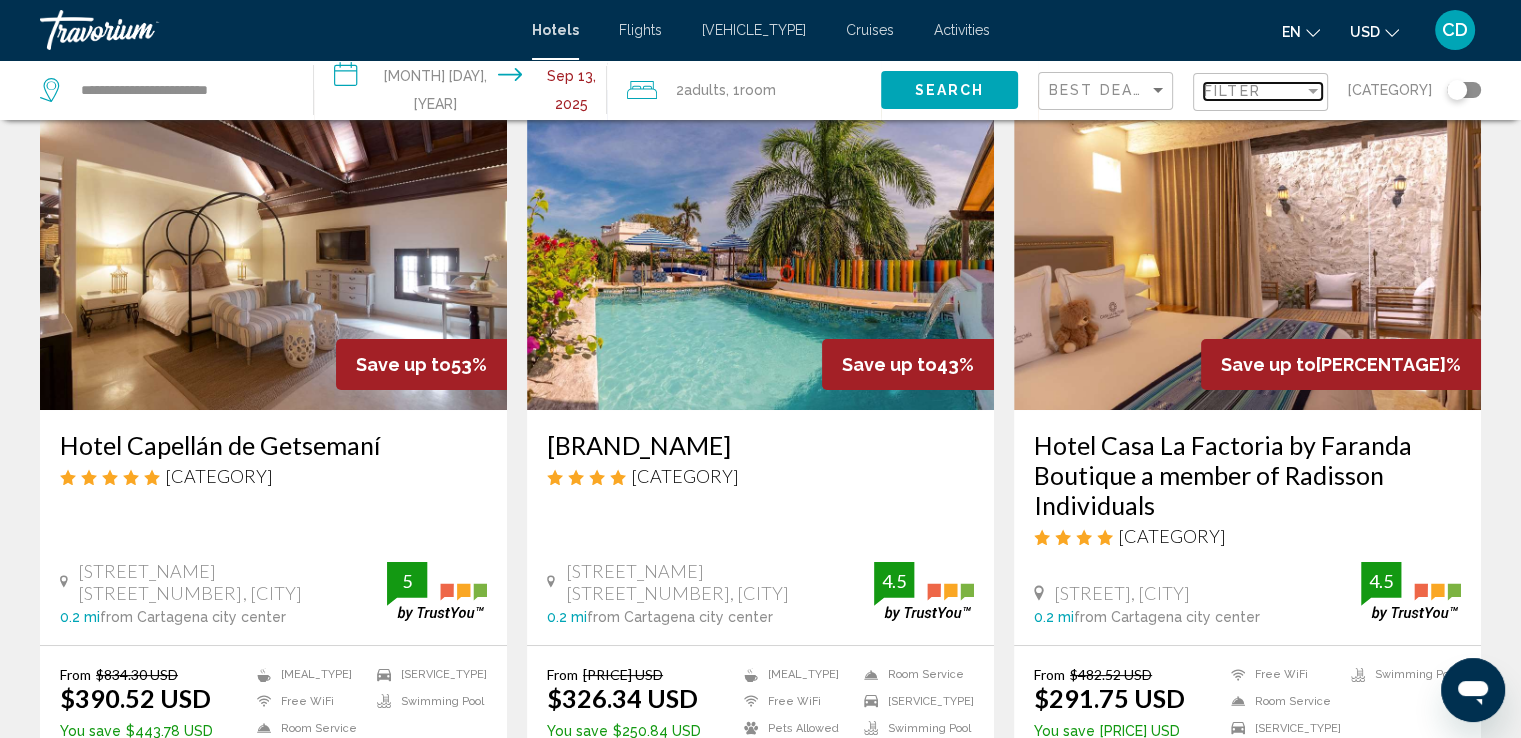 click on "Filter" at bounding box center [1254, 91] 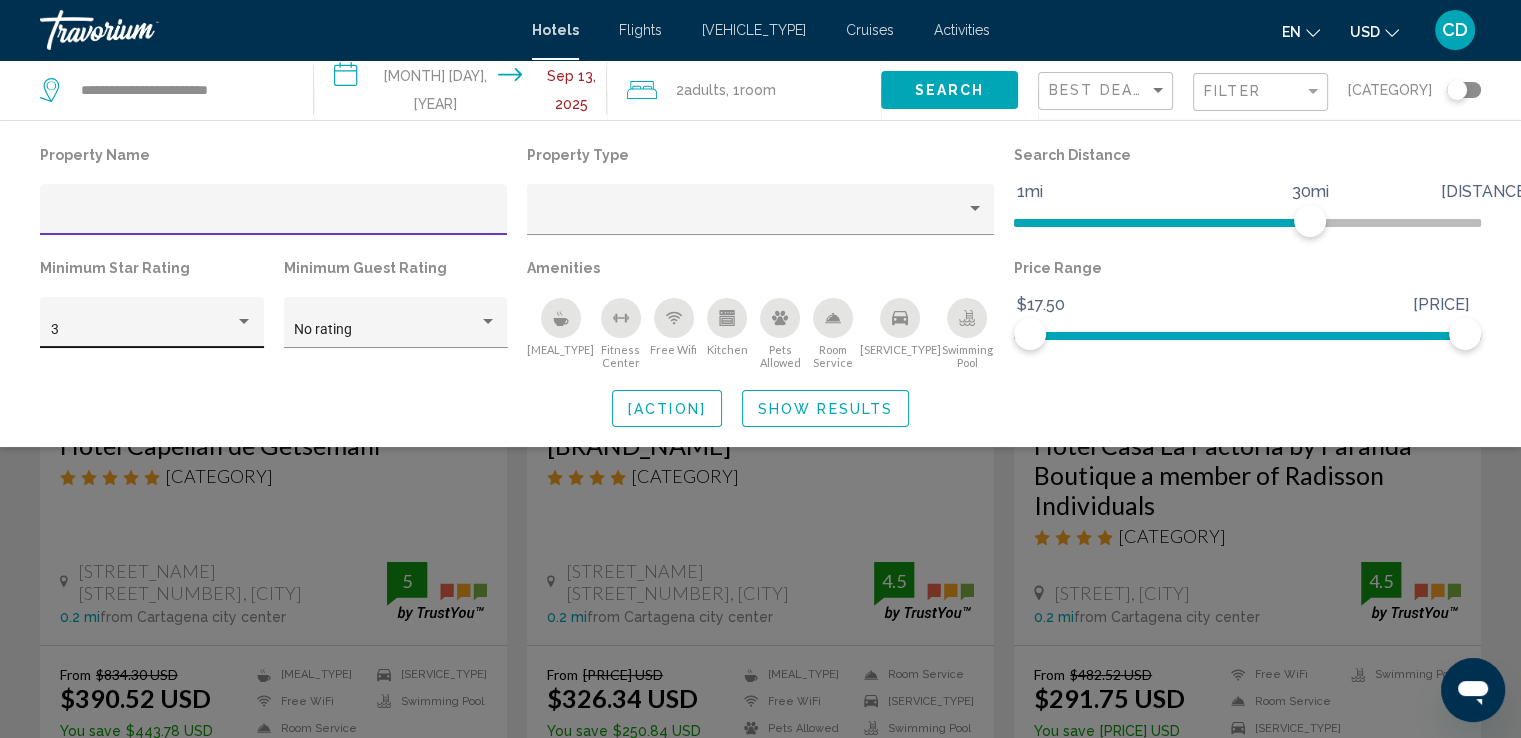 click on "3" at bounding box center [152, 322] 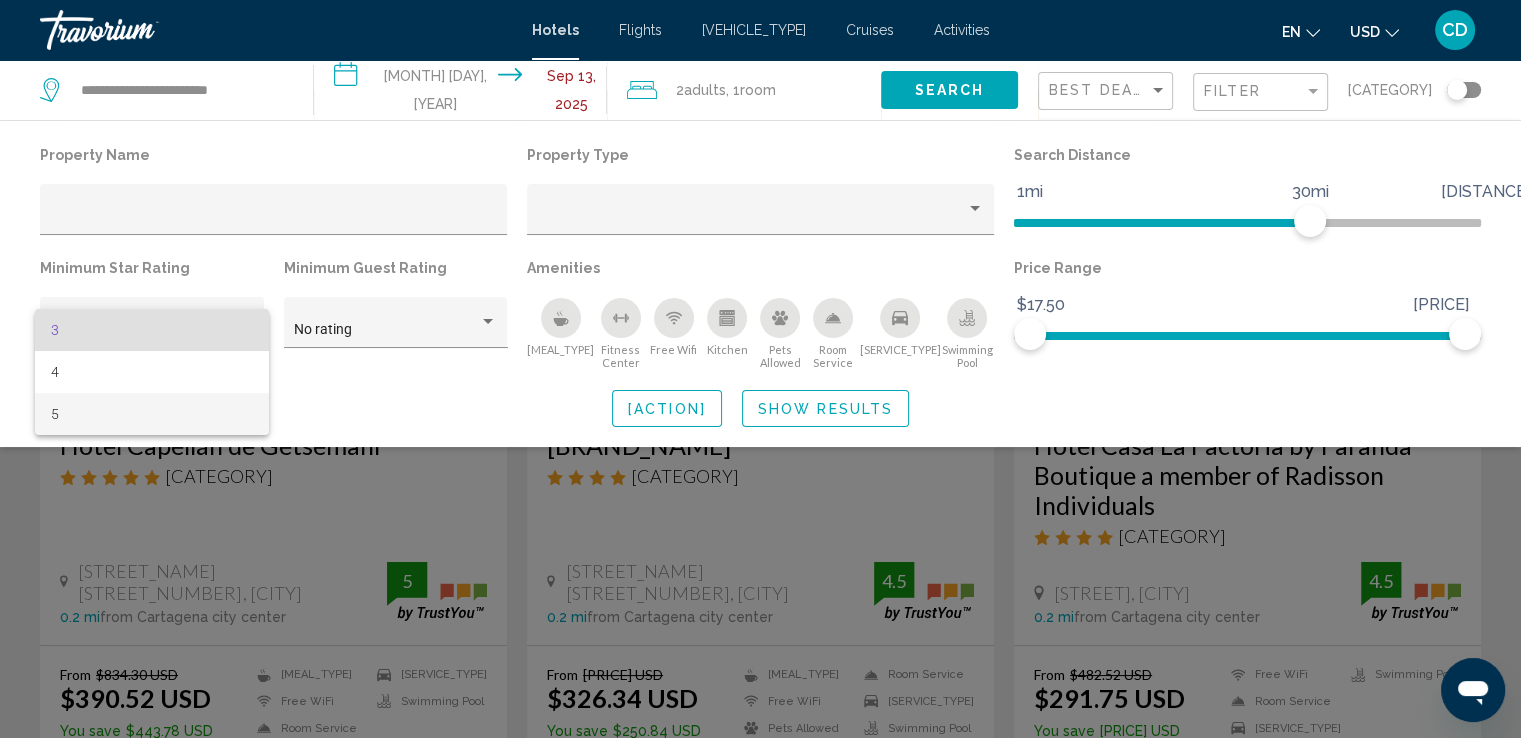 click on "5" at bounding box center (152, 414) 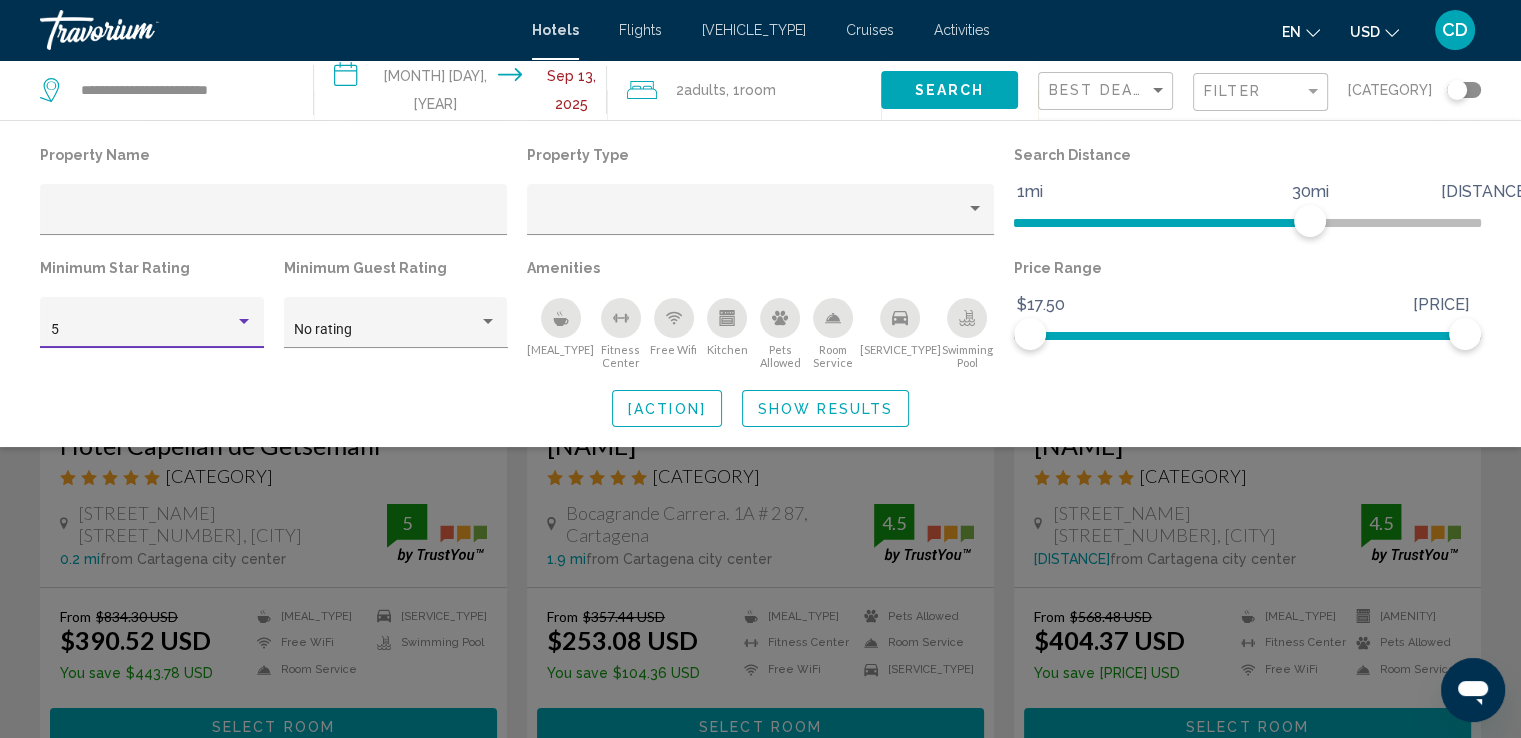 click on "Show Results" at bounding box center [825, 409] 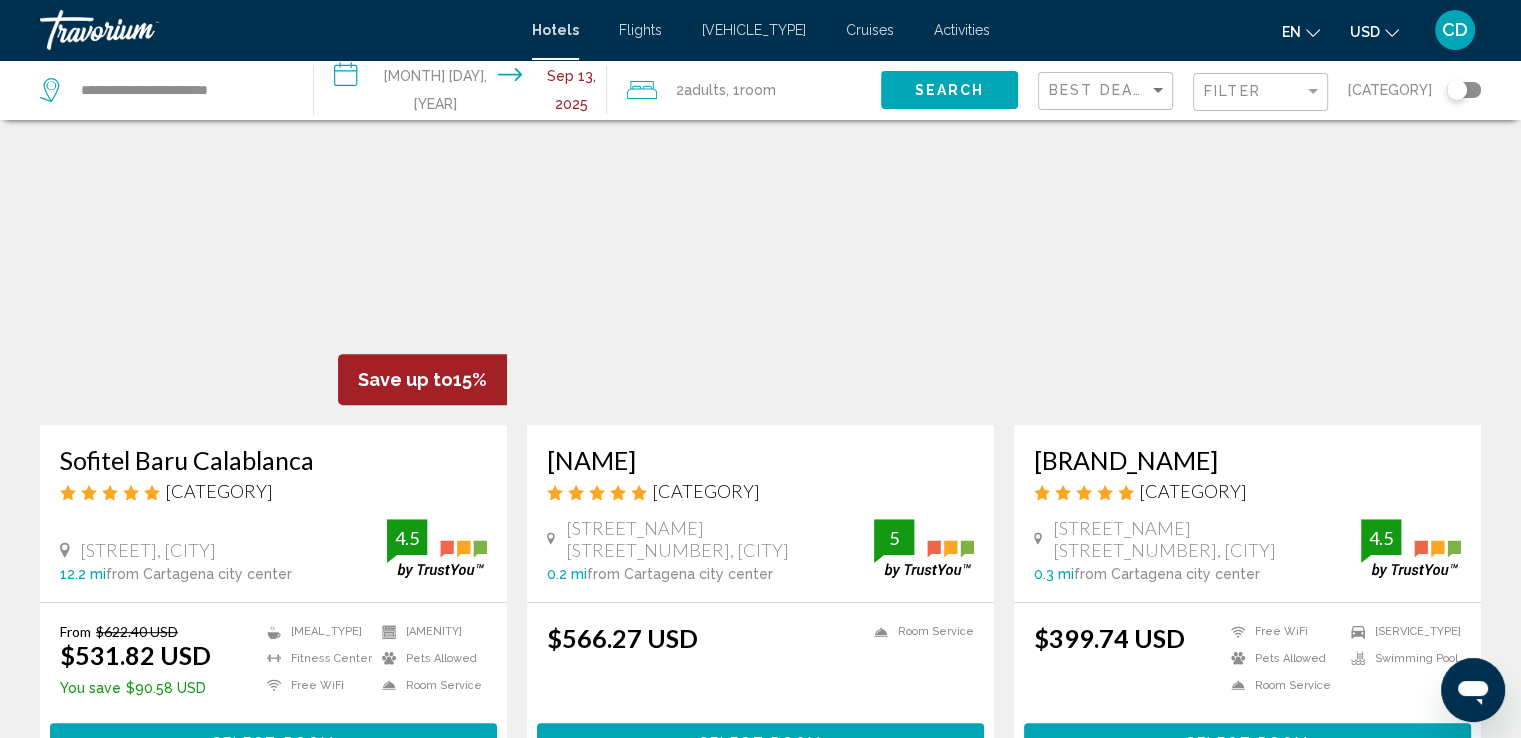 scroll, scrollTop: 900, scrollLeft: 0, axis: vertical 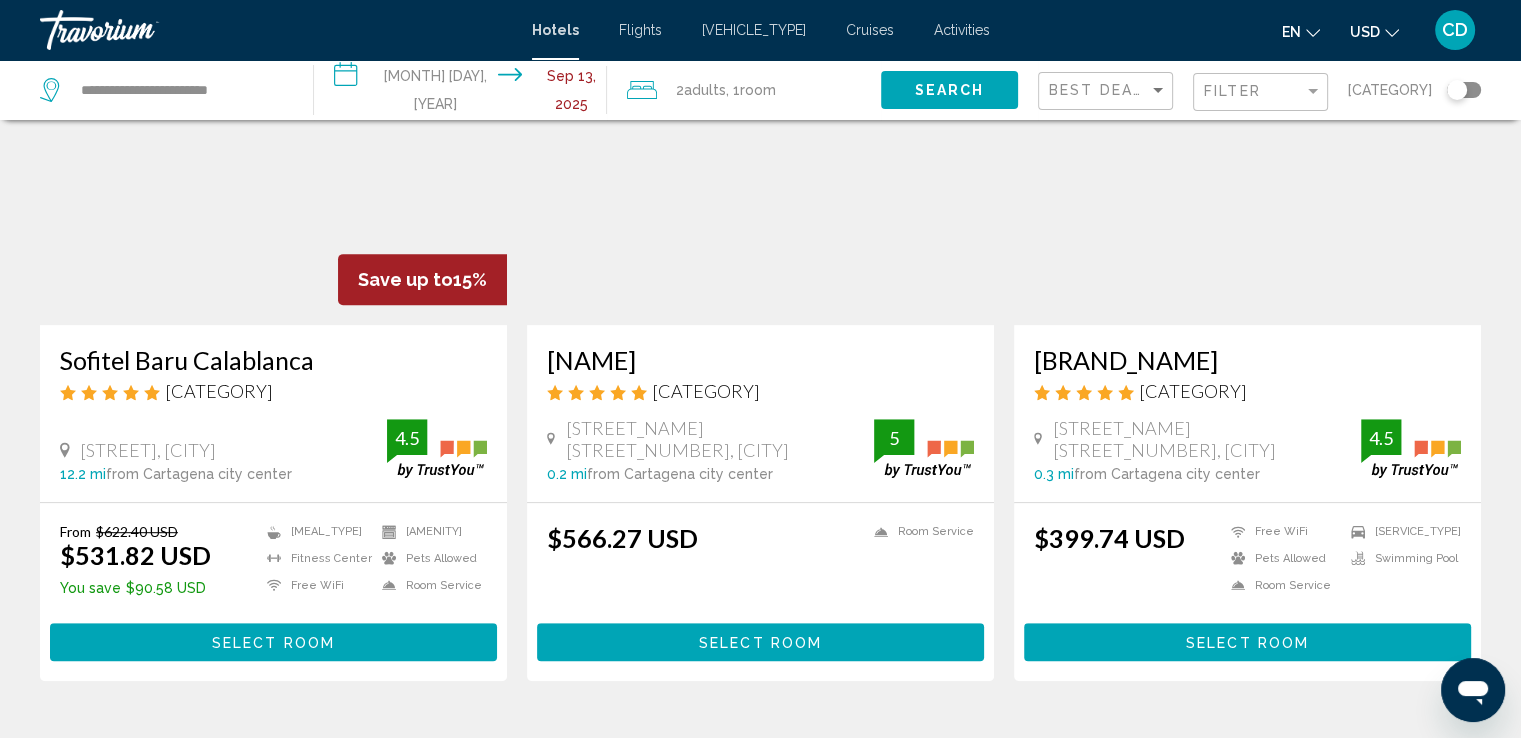 click at bounding box center (1247, 165) 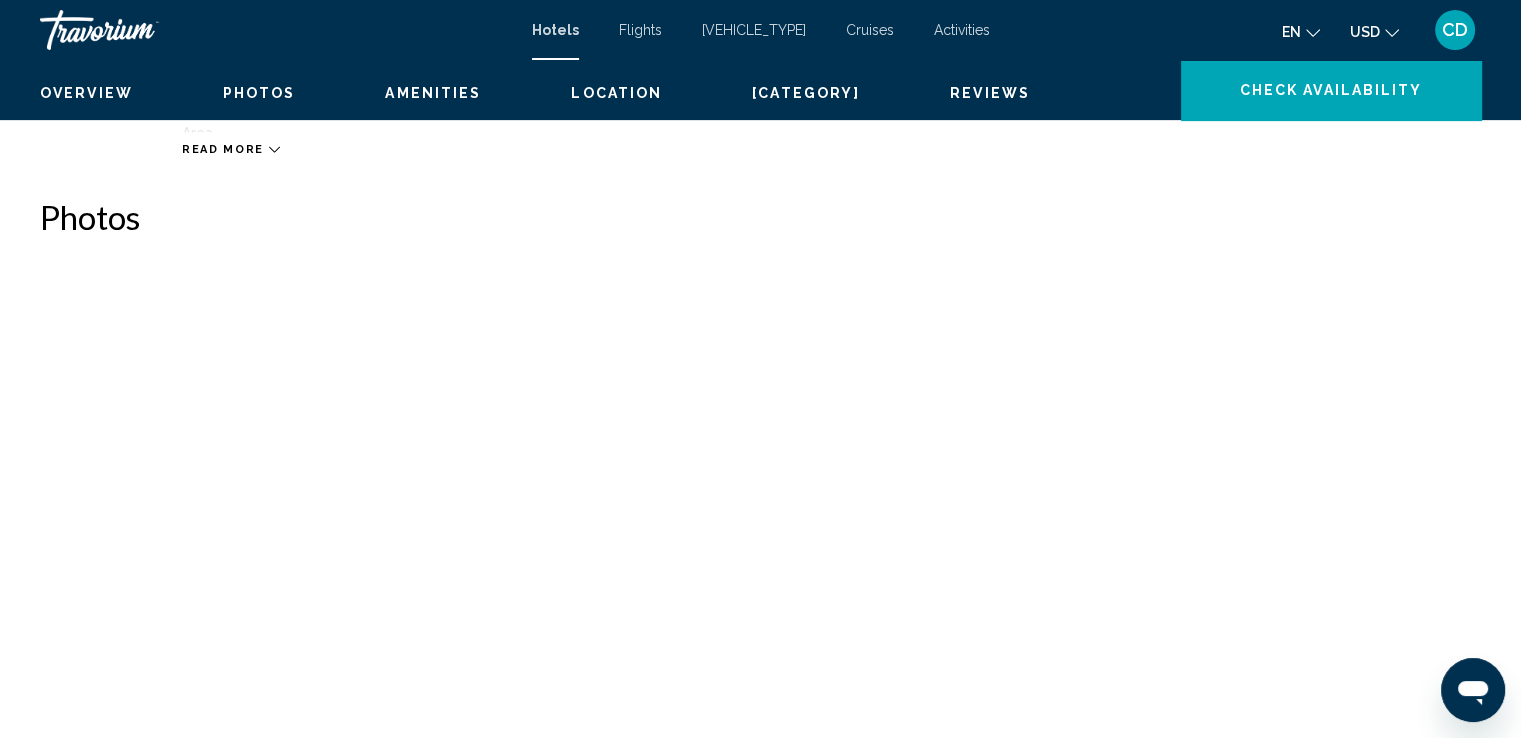 scroll, scrollTop: 0, scrollLeft: 0, axis: both 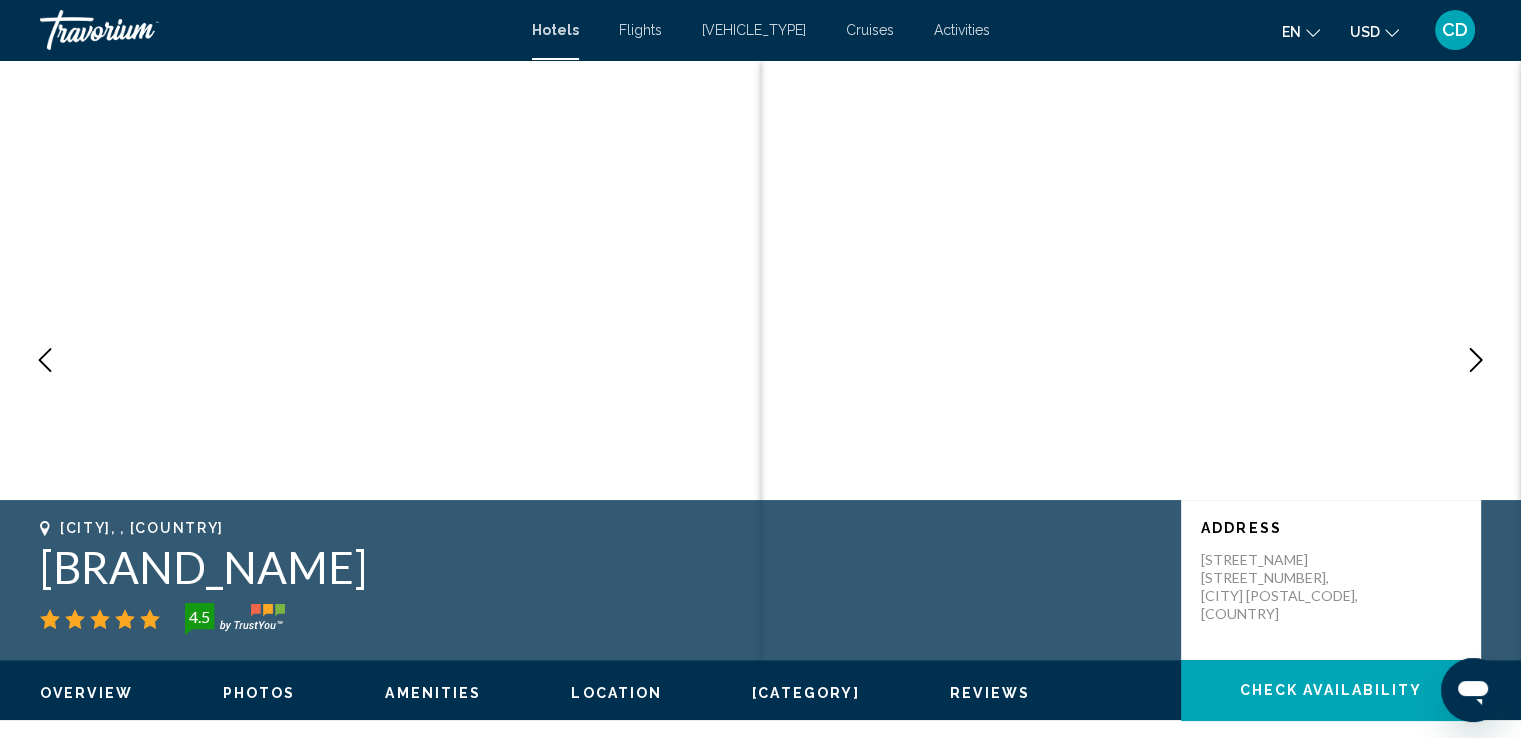 click on "Photos" at bounding box center (259, 693) 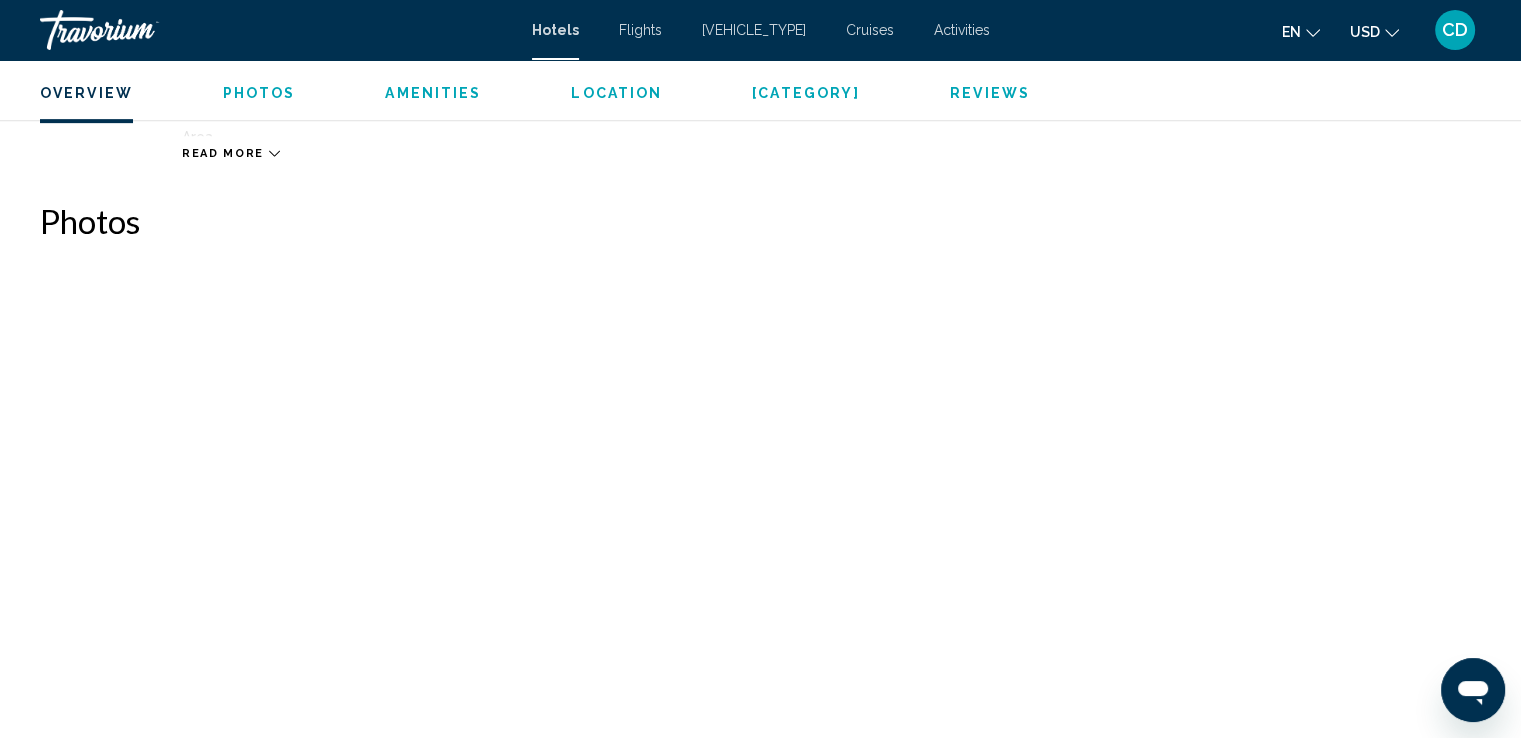 scroll, scrollTop: 976, scrollLeft: 0, axis: vertical 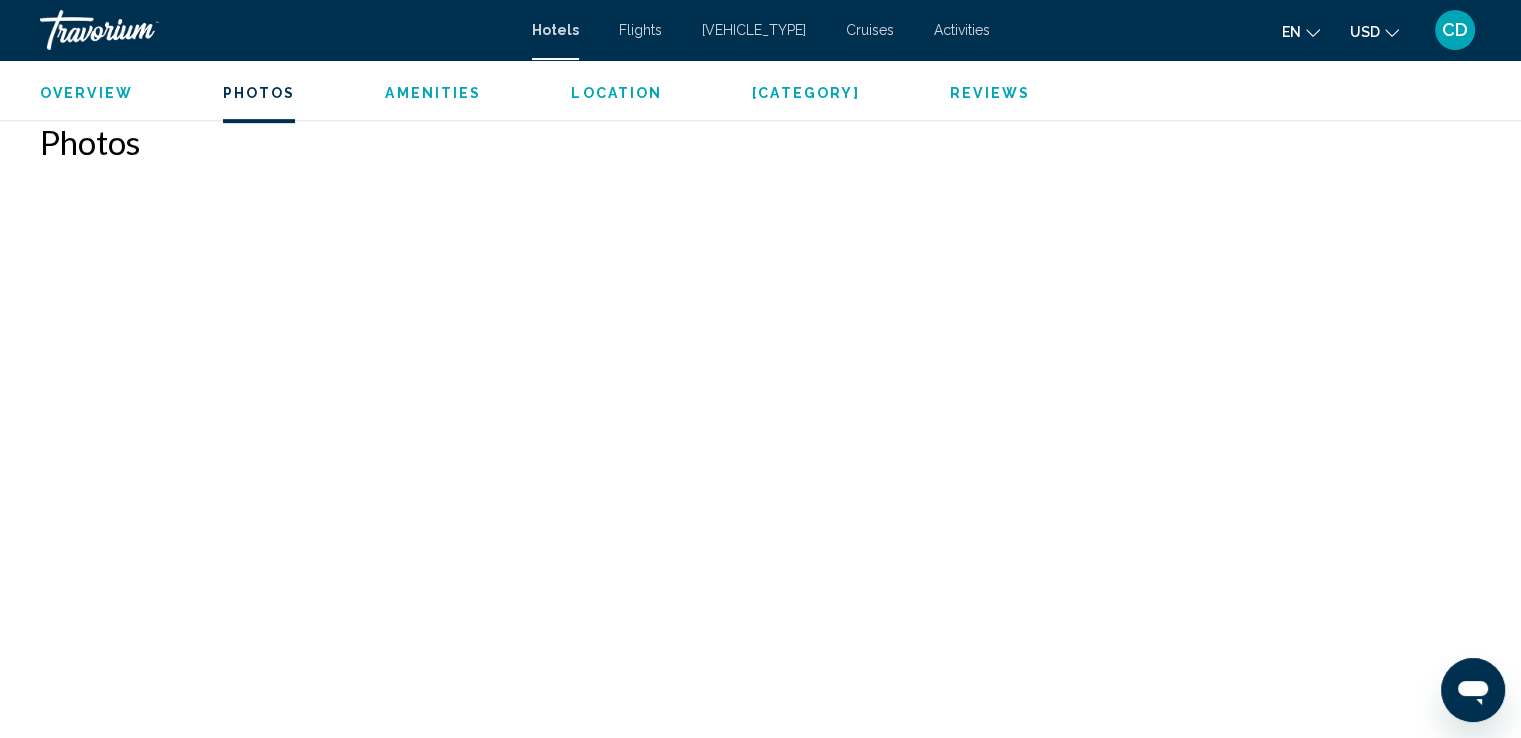 click at bounding box center (167, 307) 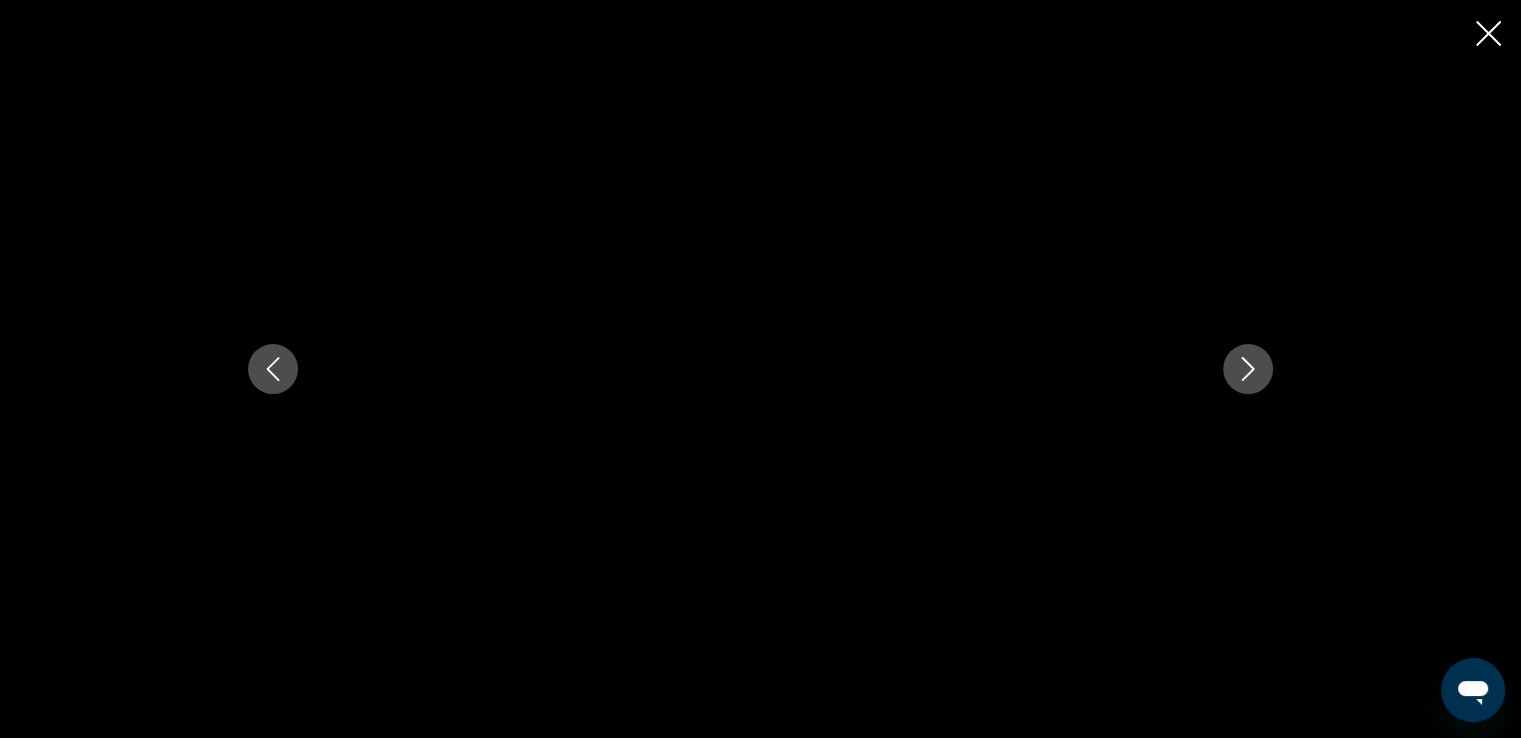 click at bounding box center [1248, 369] 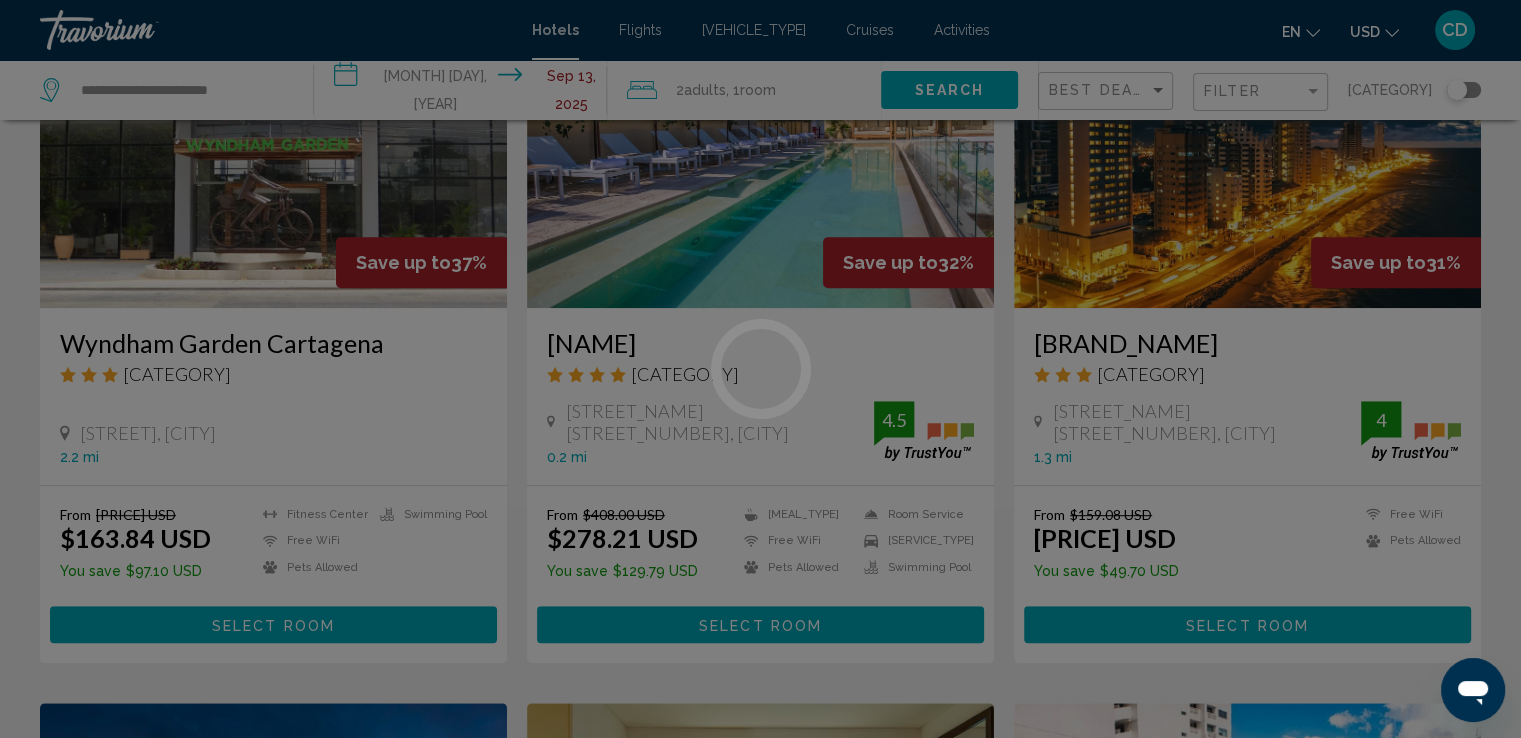 scroll, scrollTop: 0, scrollLeft: 0, axis: both 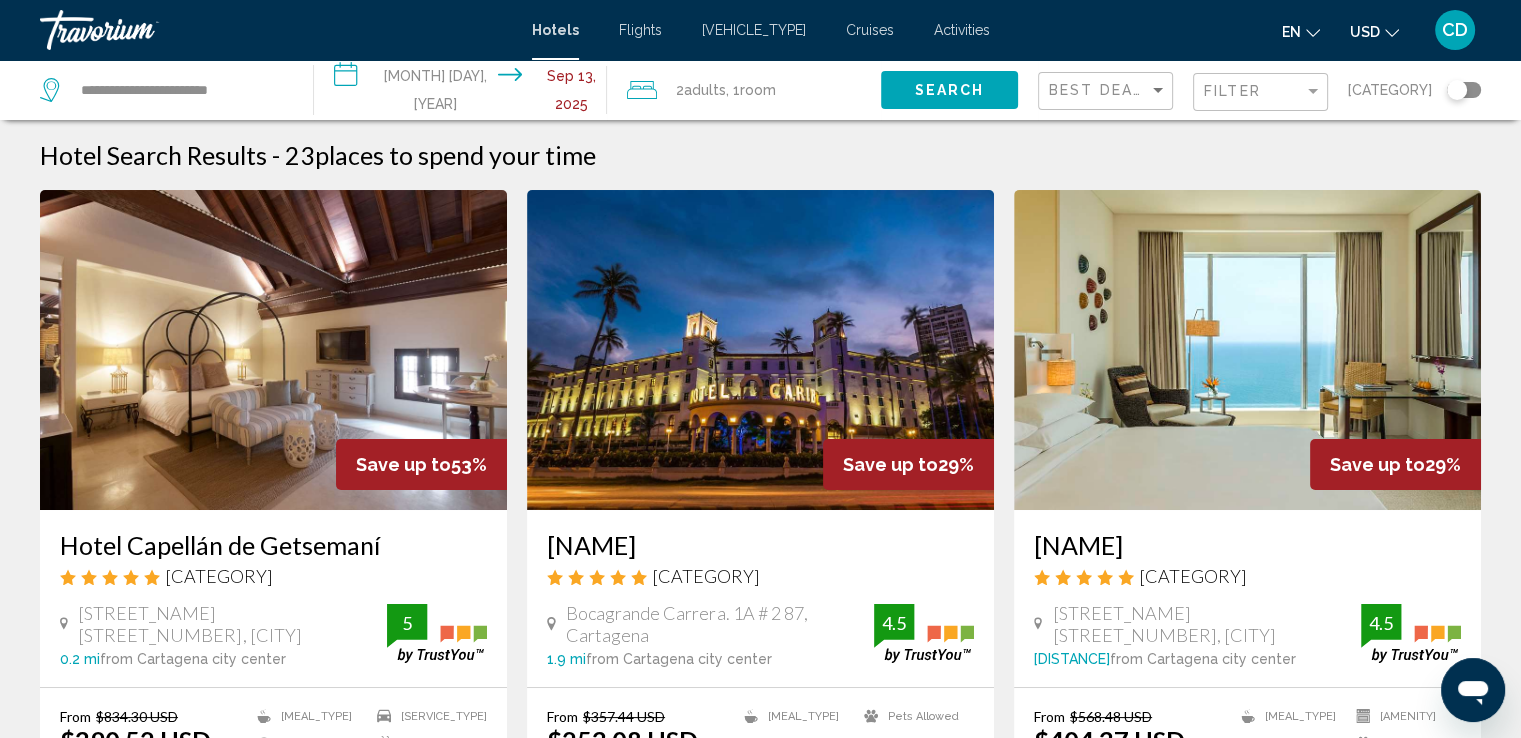 click at bounding box center (273, 350) 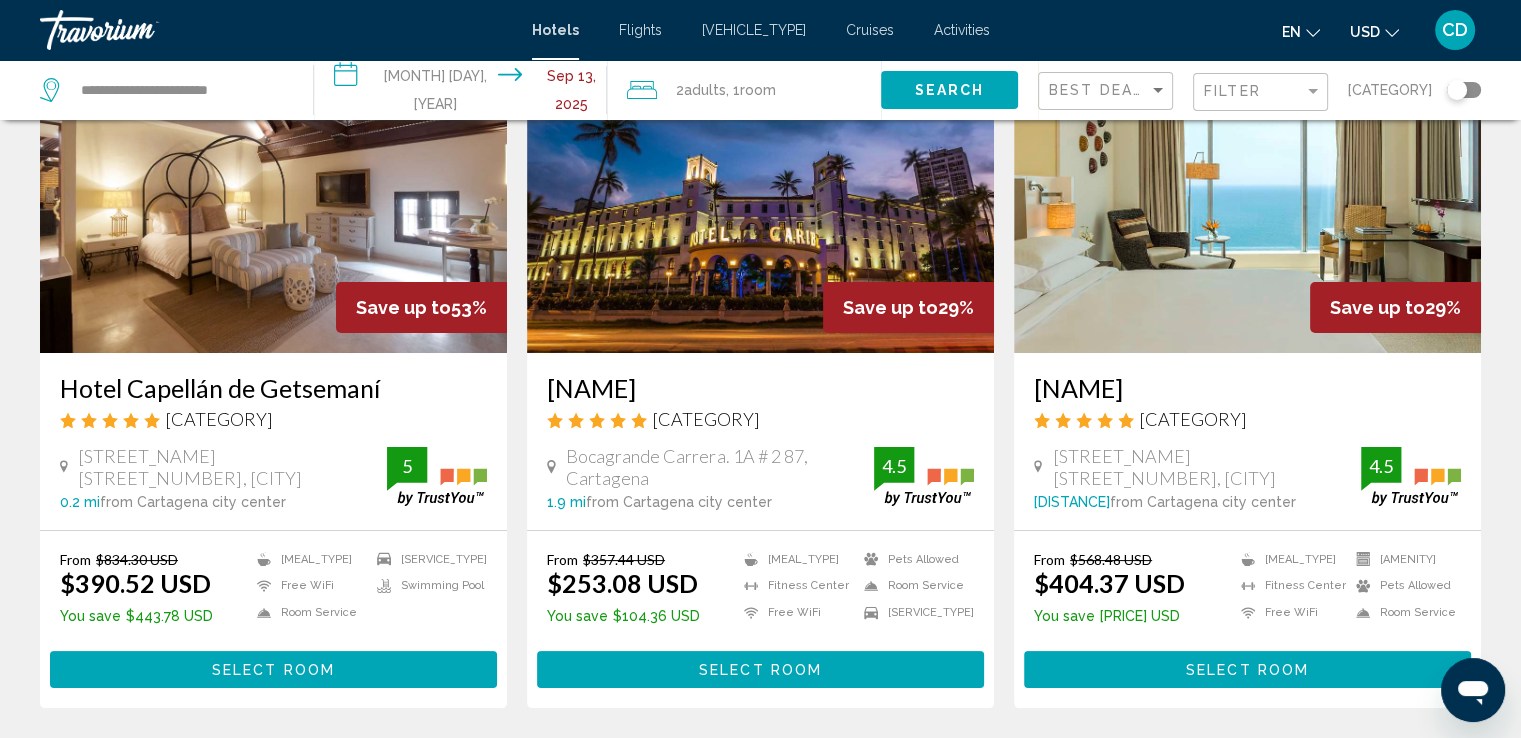scroll, scrollTop: 0, scrollLeft: 0, axis: both 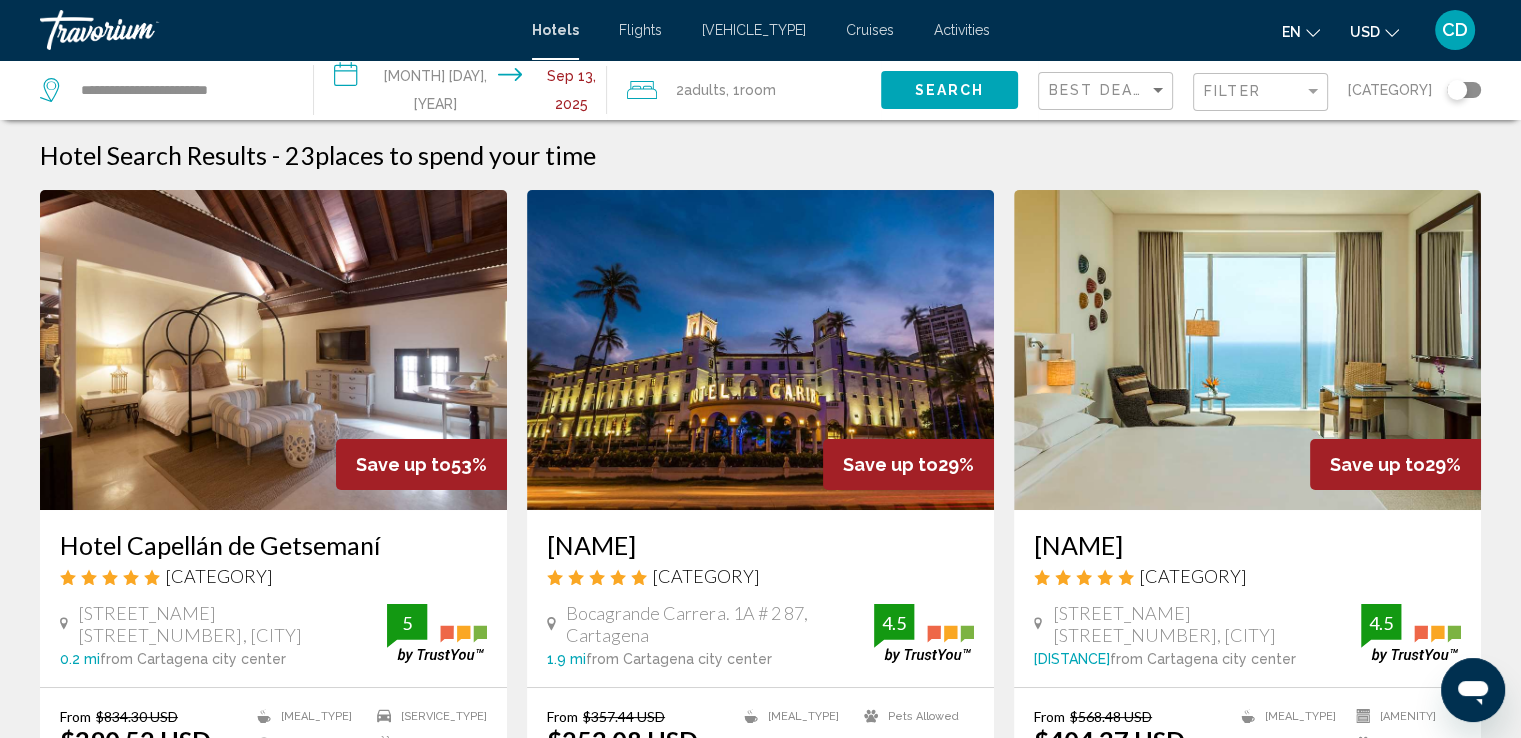 click at bounding box center (1247, 350) 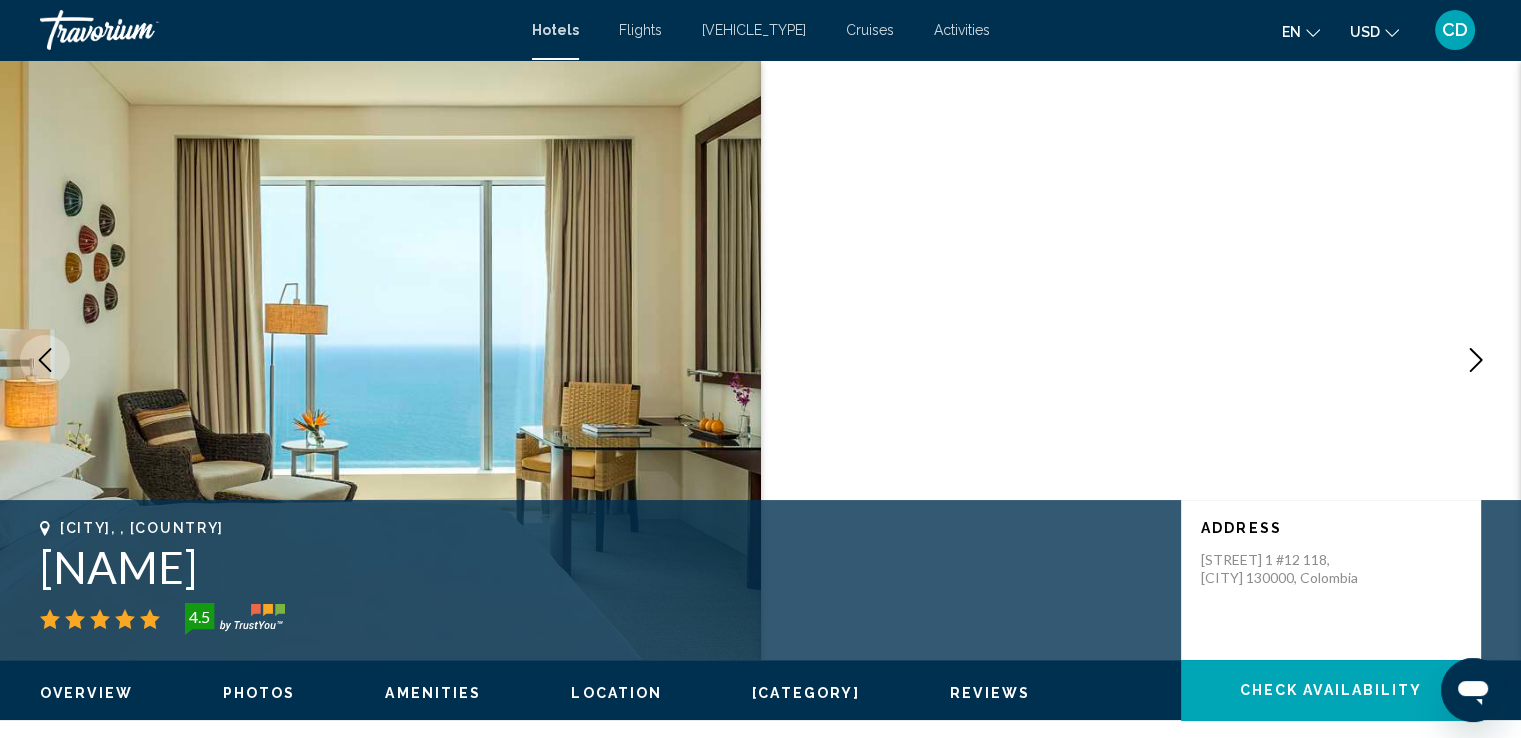 click on "Photos" at bounding box center [259, 693] 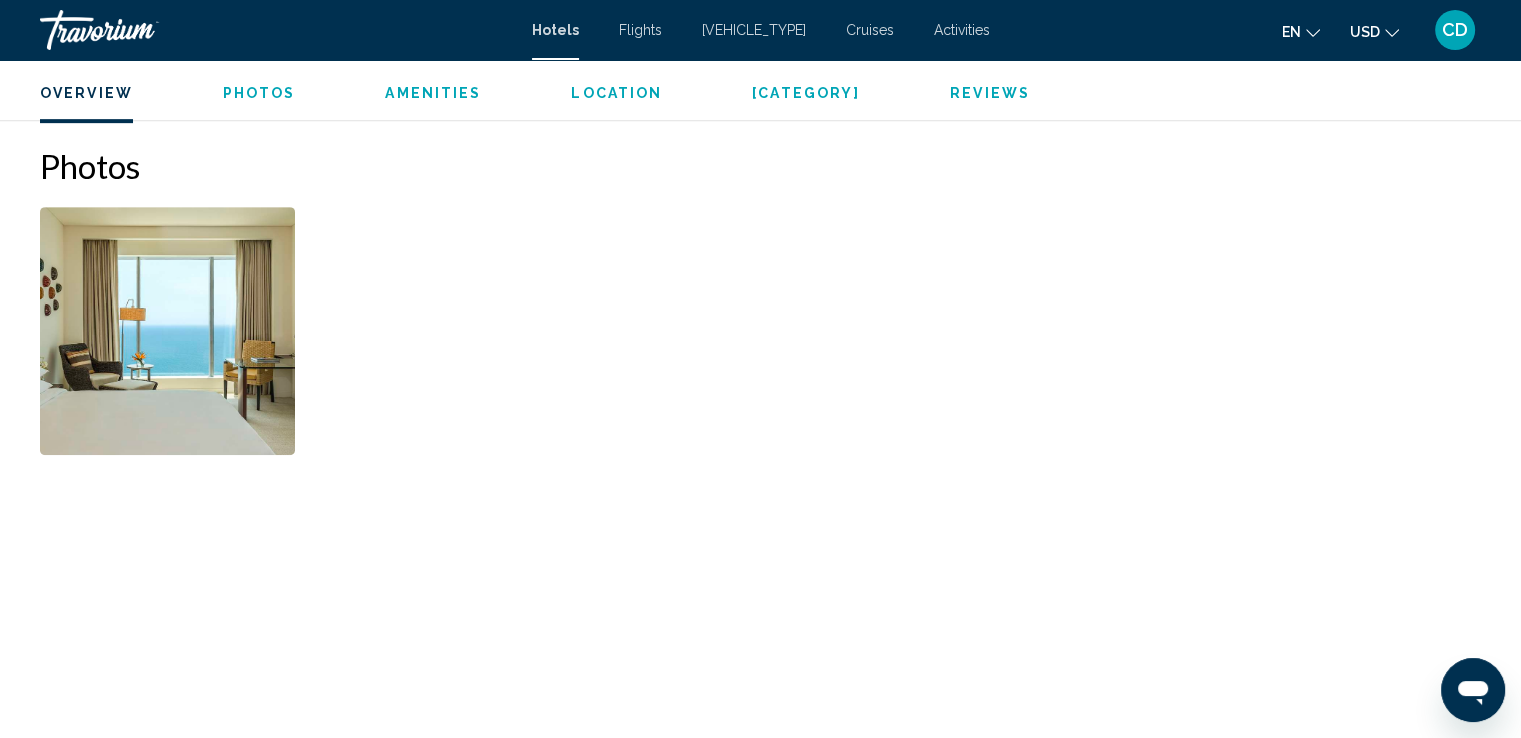 scroll, scrollTop: 976, scrollLeft: 0, axis: vertical 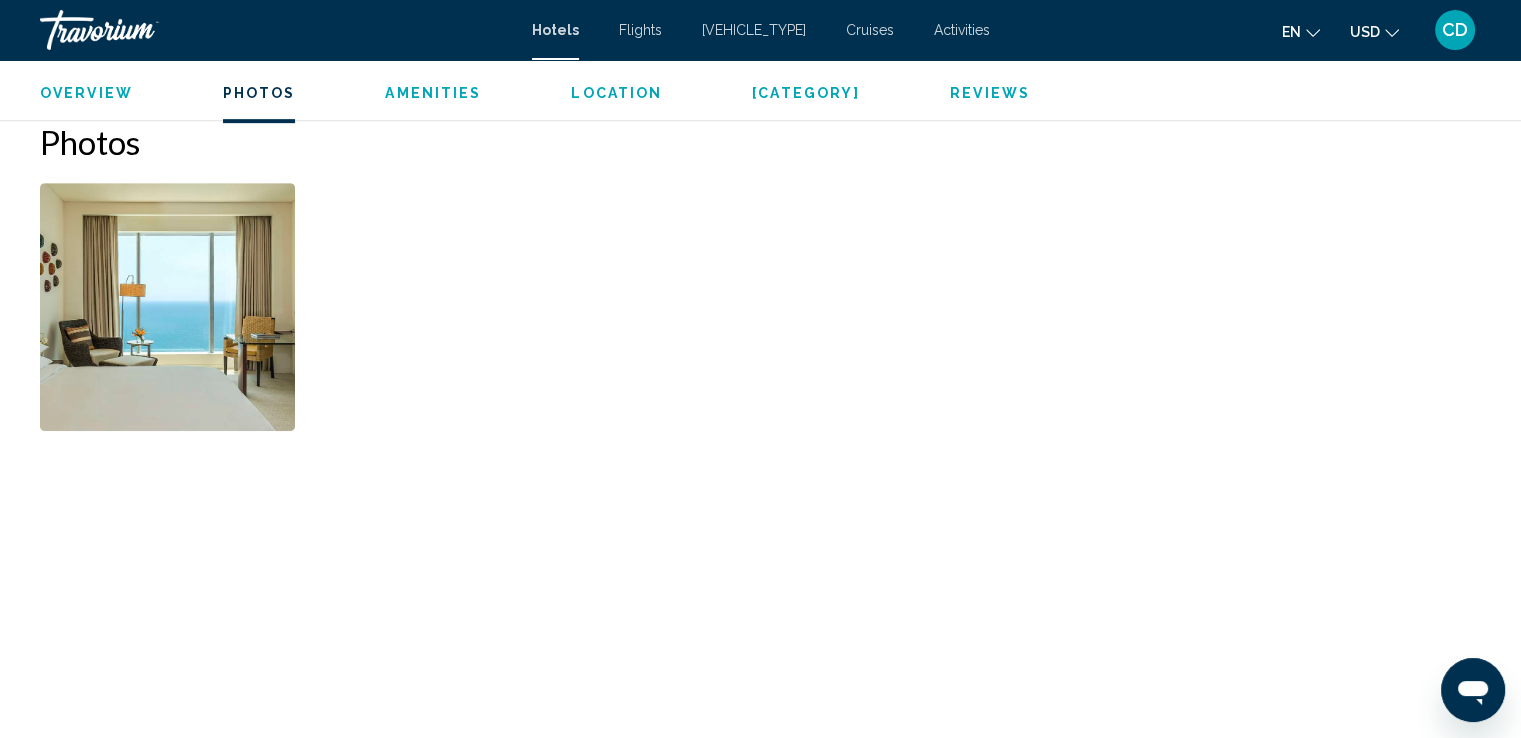 click at bounding box center [167, 307] 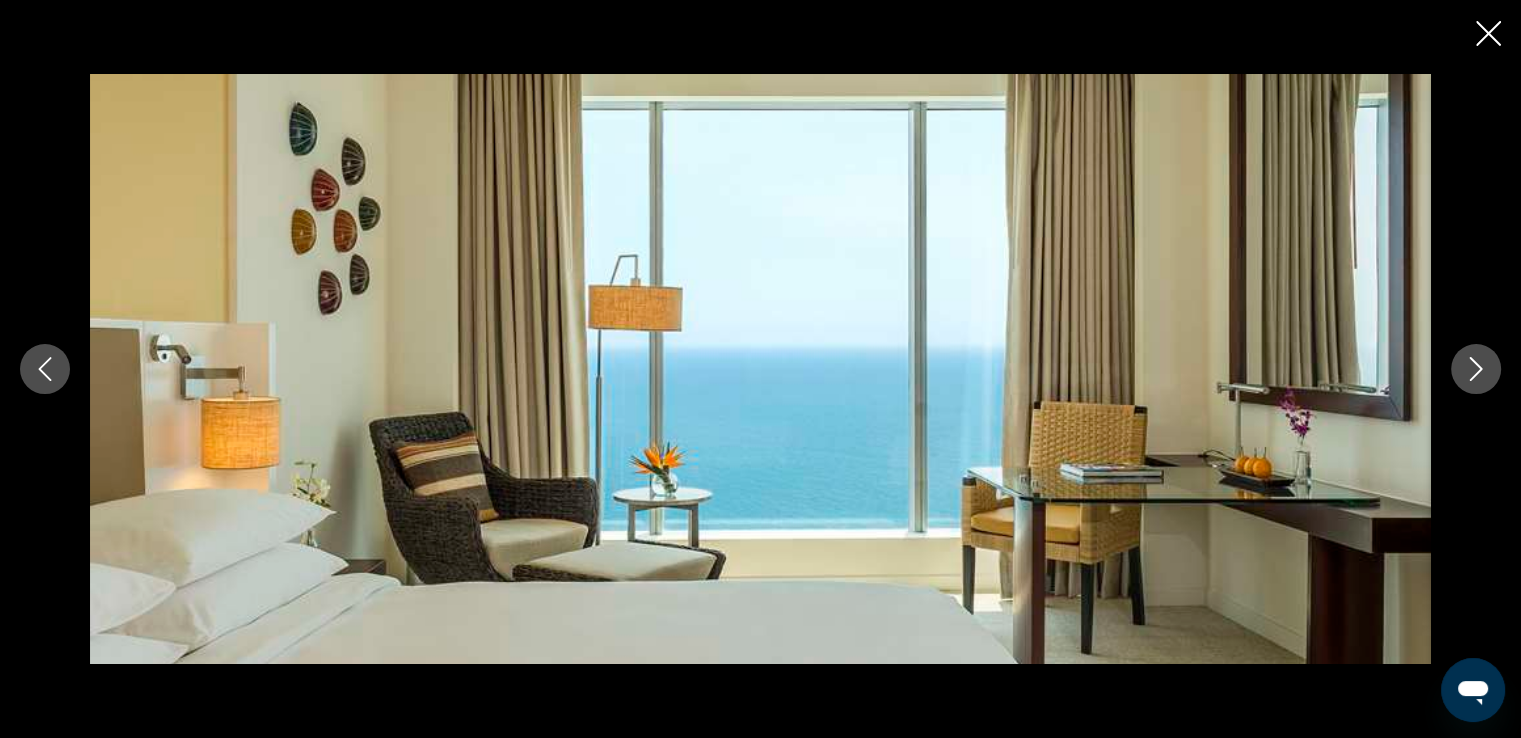 click at bounding box center (1476, 369) 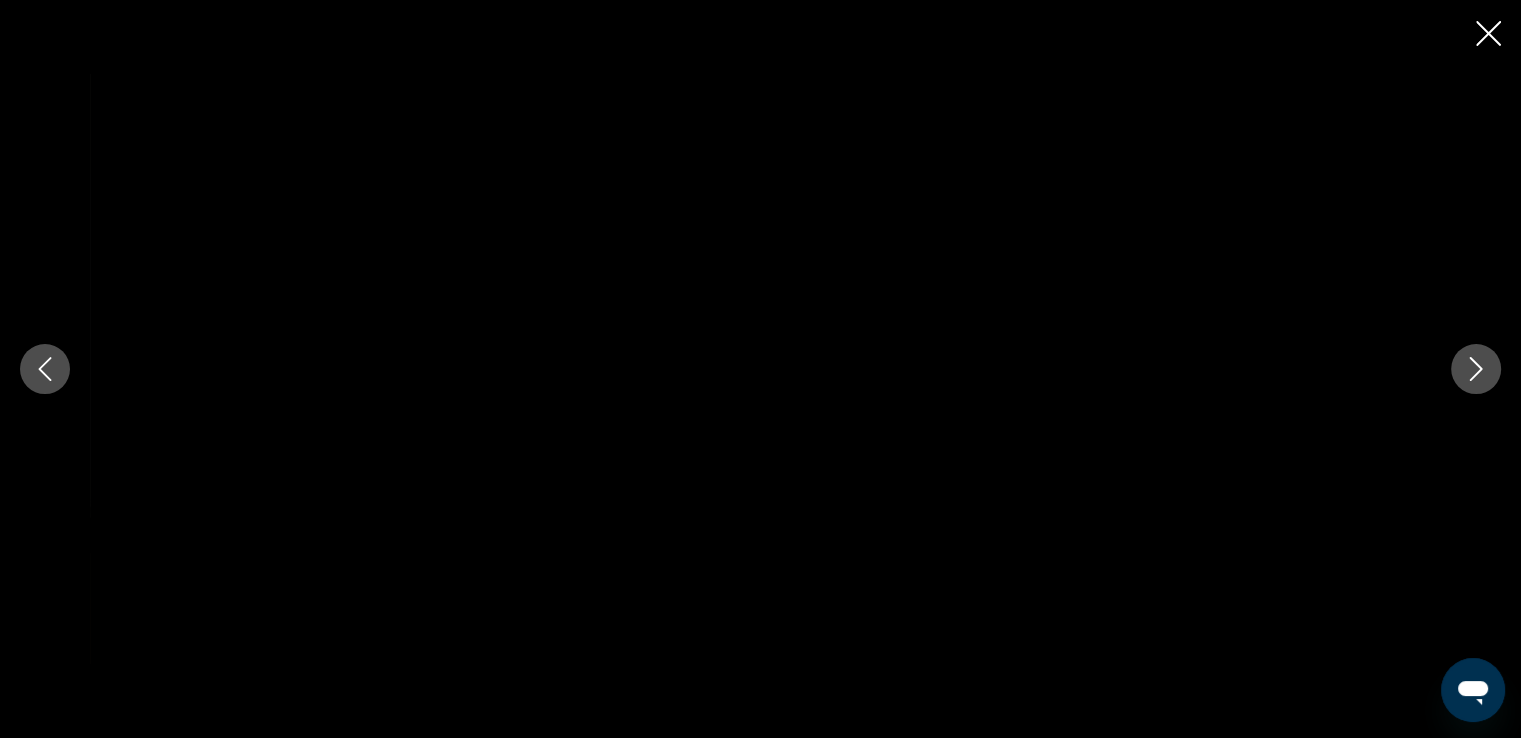 click at bounding box center (1476, 369) 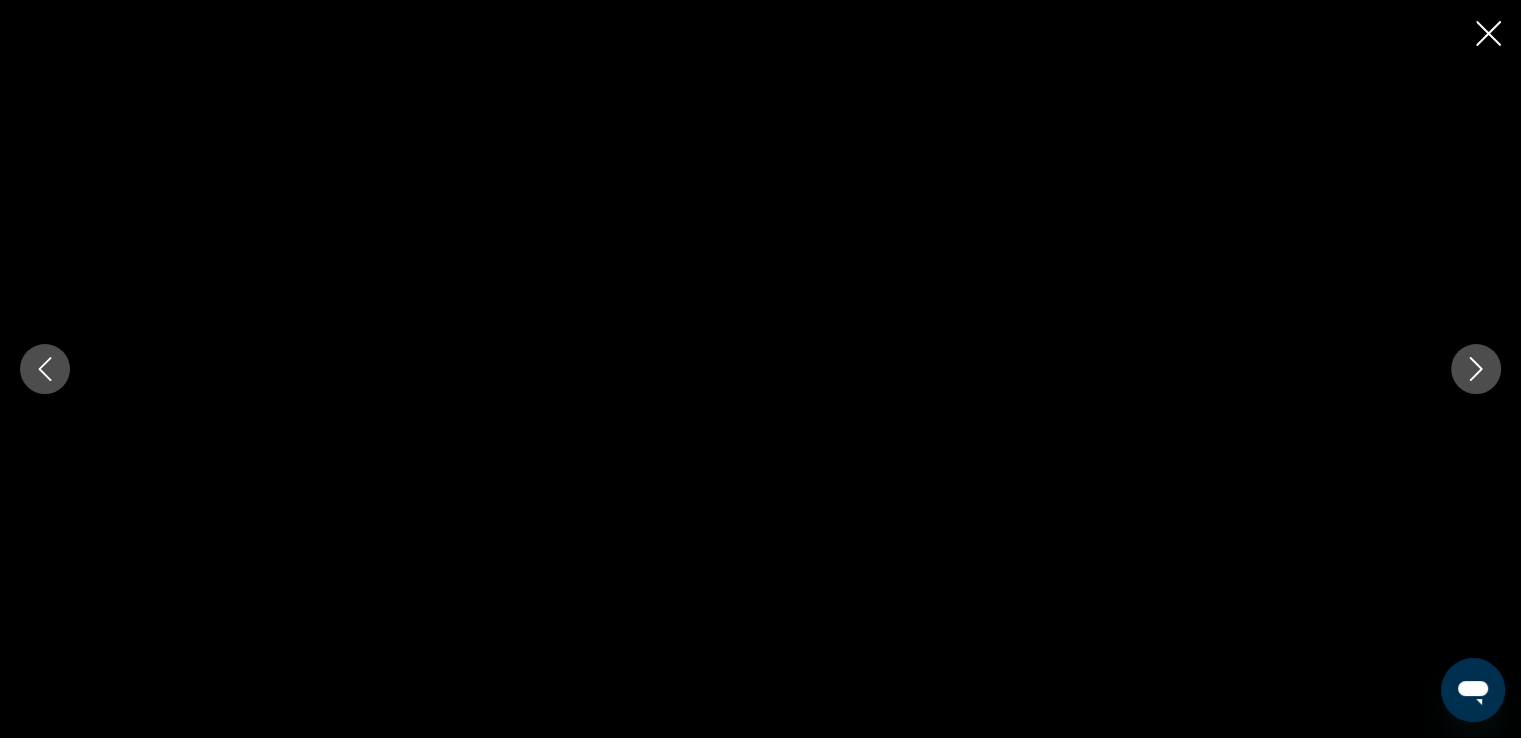 click at bounding box center (1476, 369) 